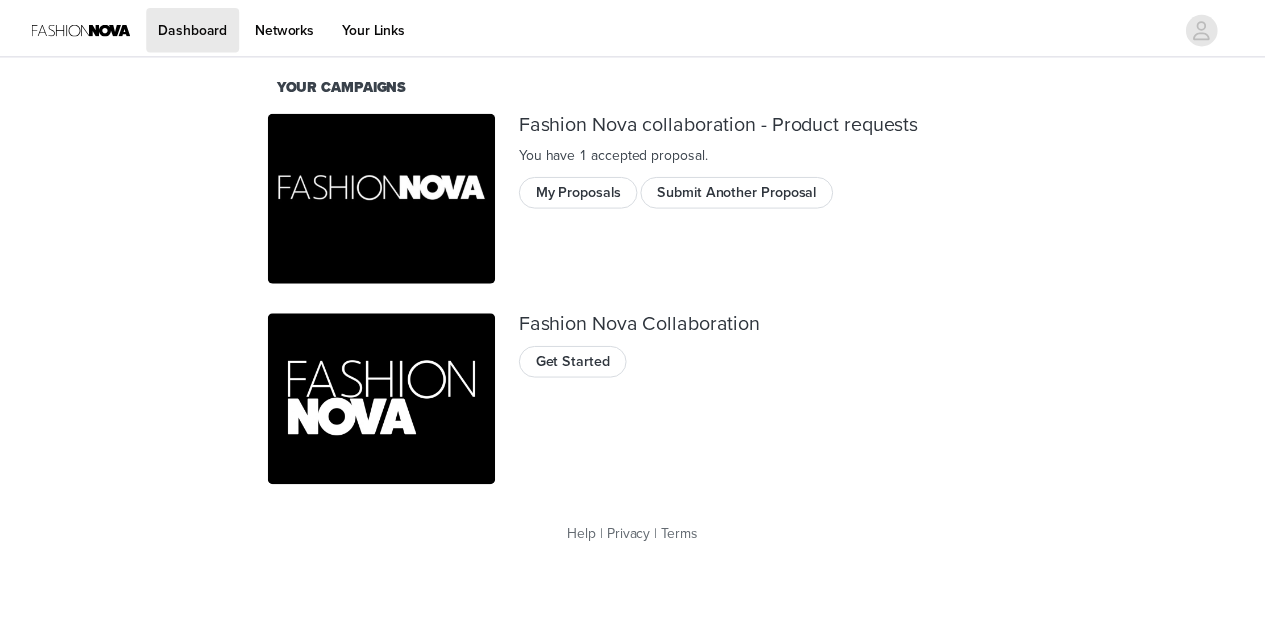 scroll, scrollTop: 0, scrollLeft: 0, axis: both 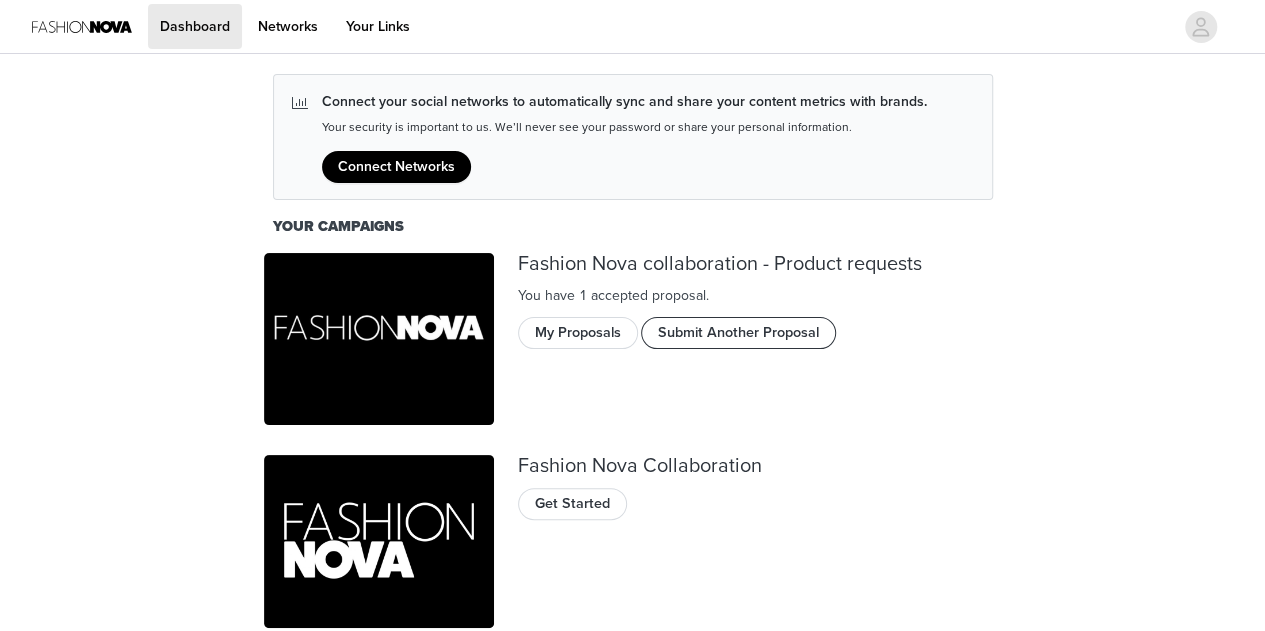 click on "Submit Another Proposal" at bounding box center (738, 333) 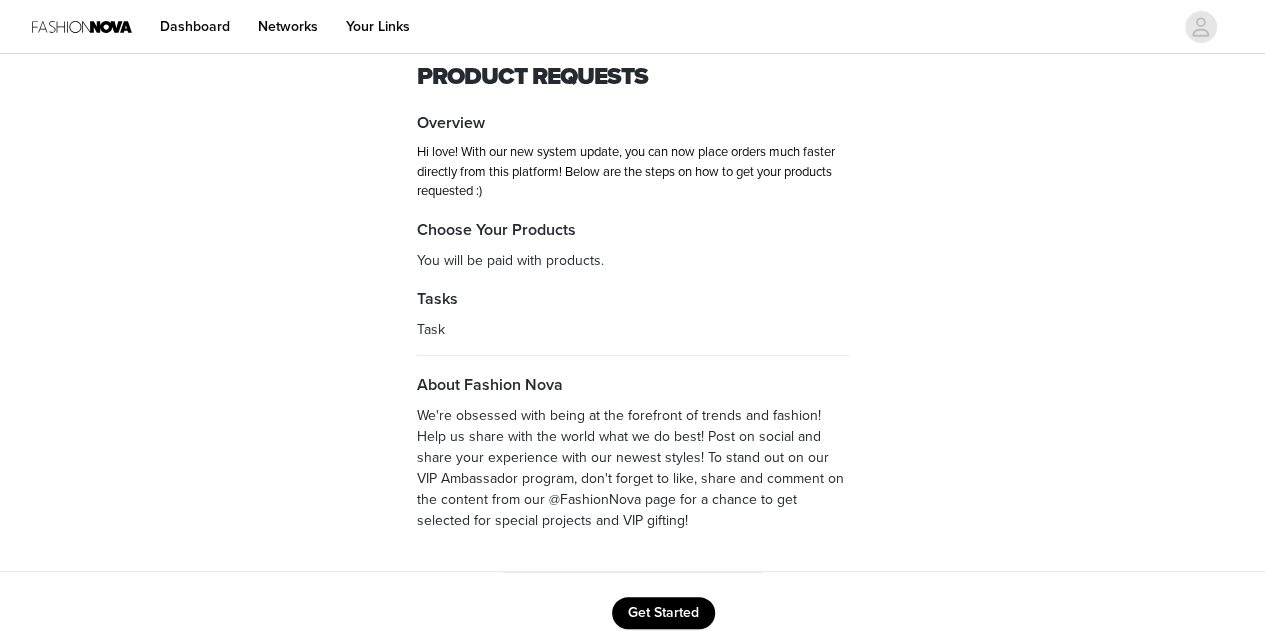 scroll, scrollTop: 136, scrollLeft: 0, axis: vertical 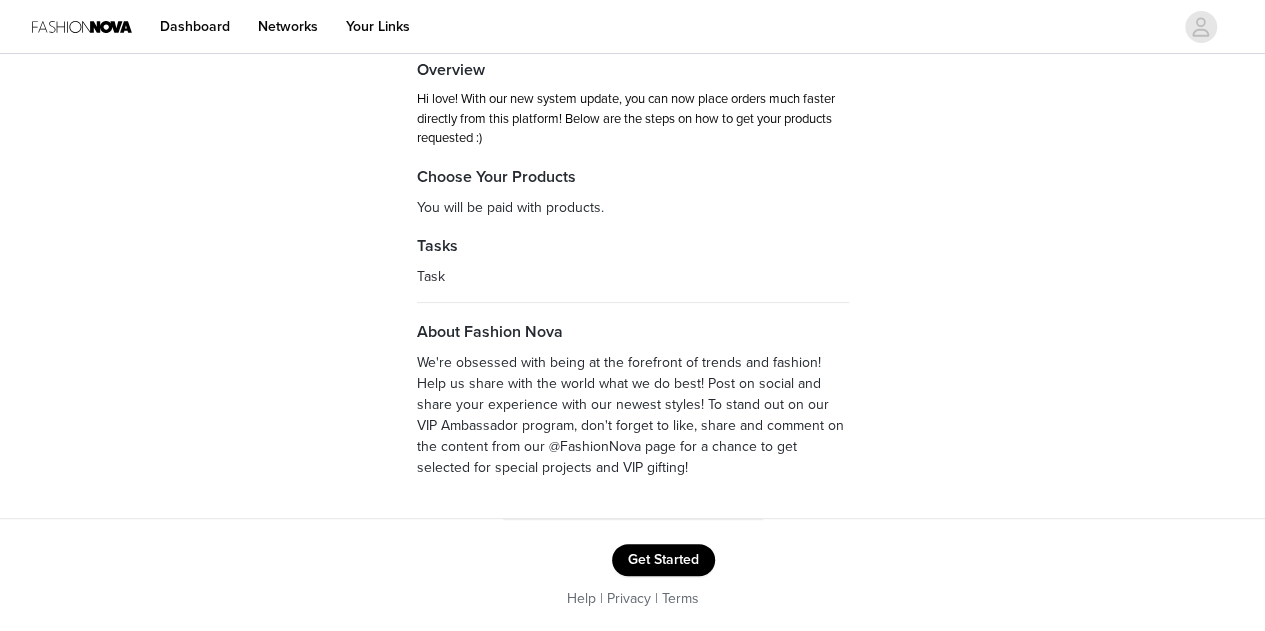 click on "Get Started" at bounding box center [663, 560] 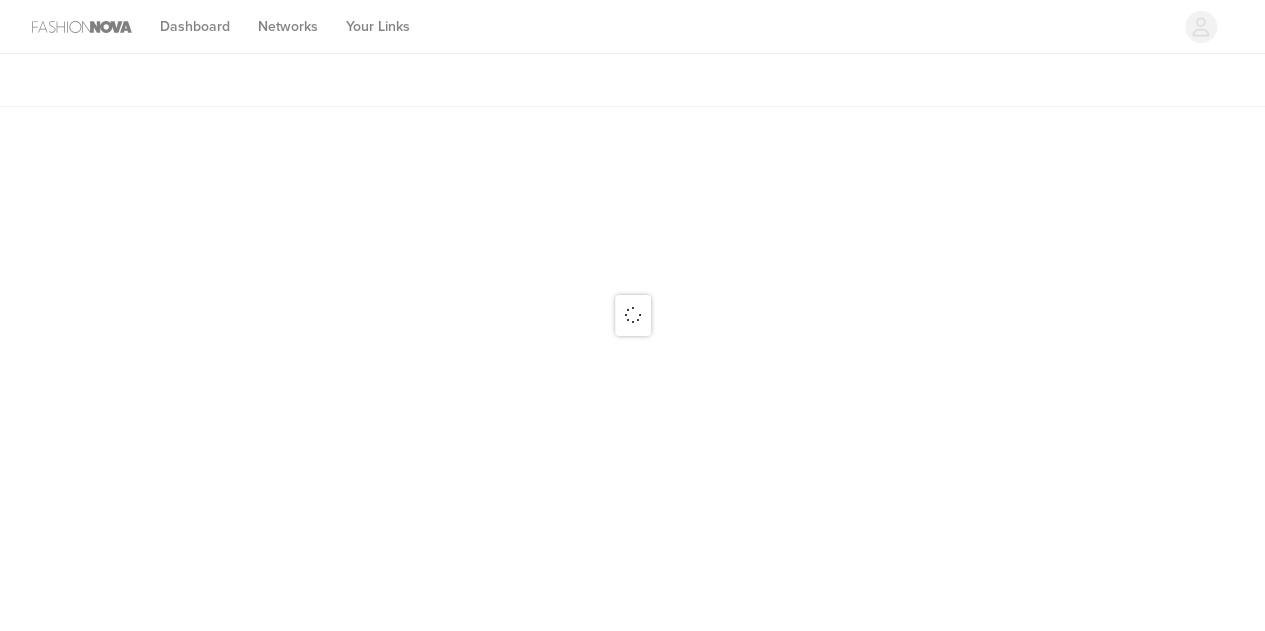 scroll, scrollTop: 0, scrollLeft: 0, axis: both 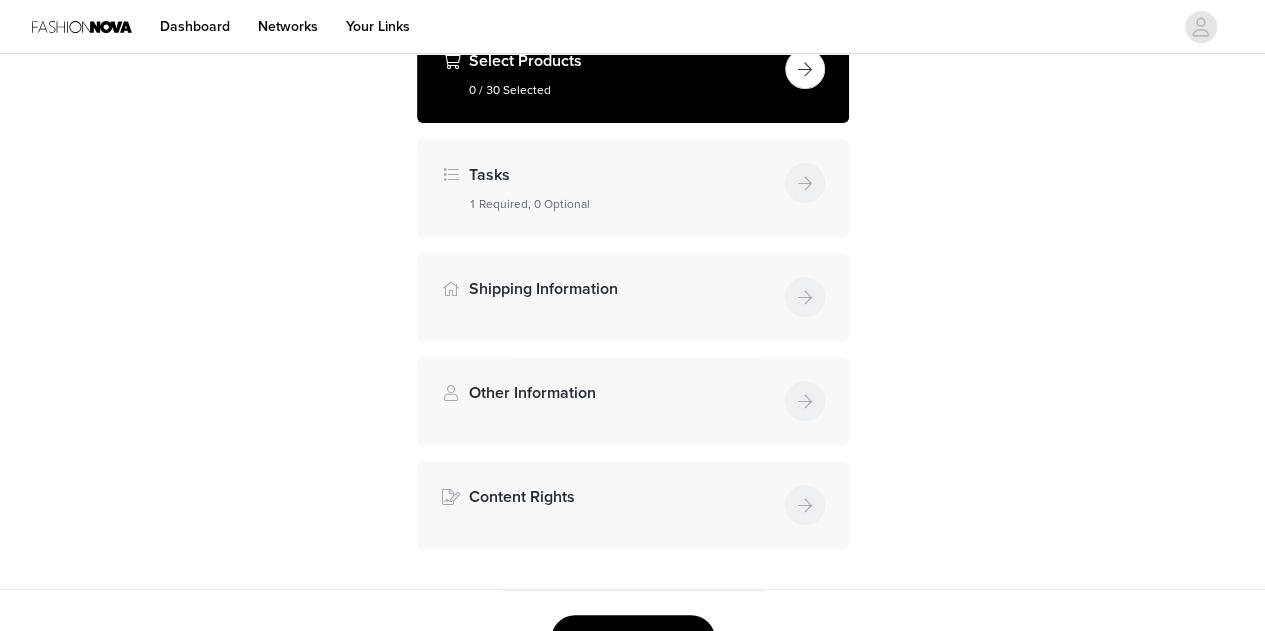 click at bounding box center (805, 69) 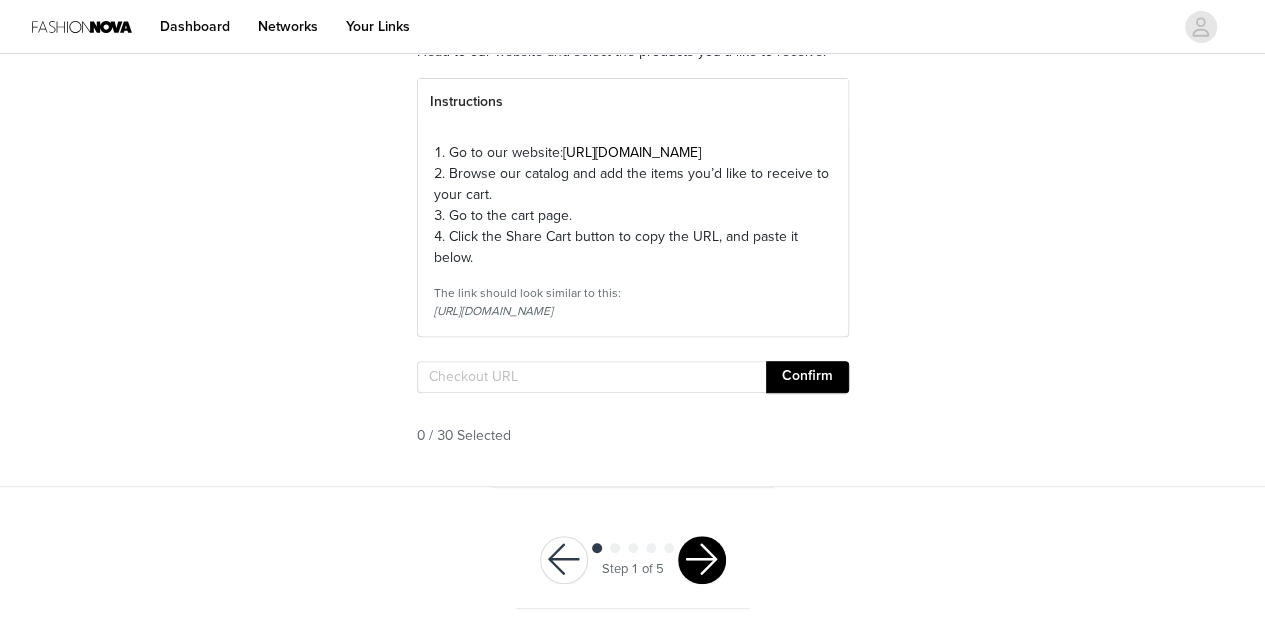 scroll, scrollTop: 200, scrollLeft: 0, axis: vertical 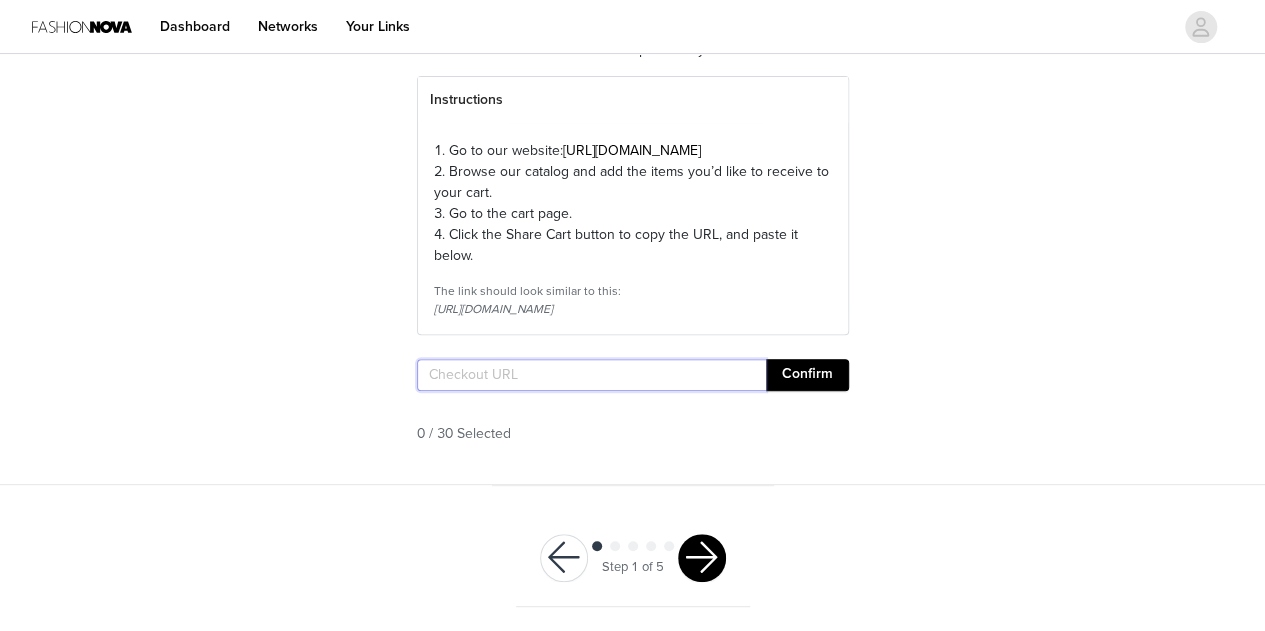 click at bounding box center (591, 375) 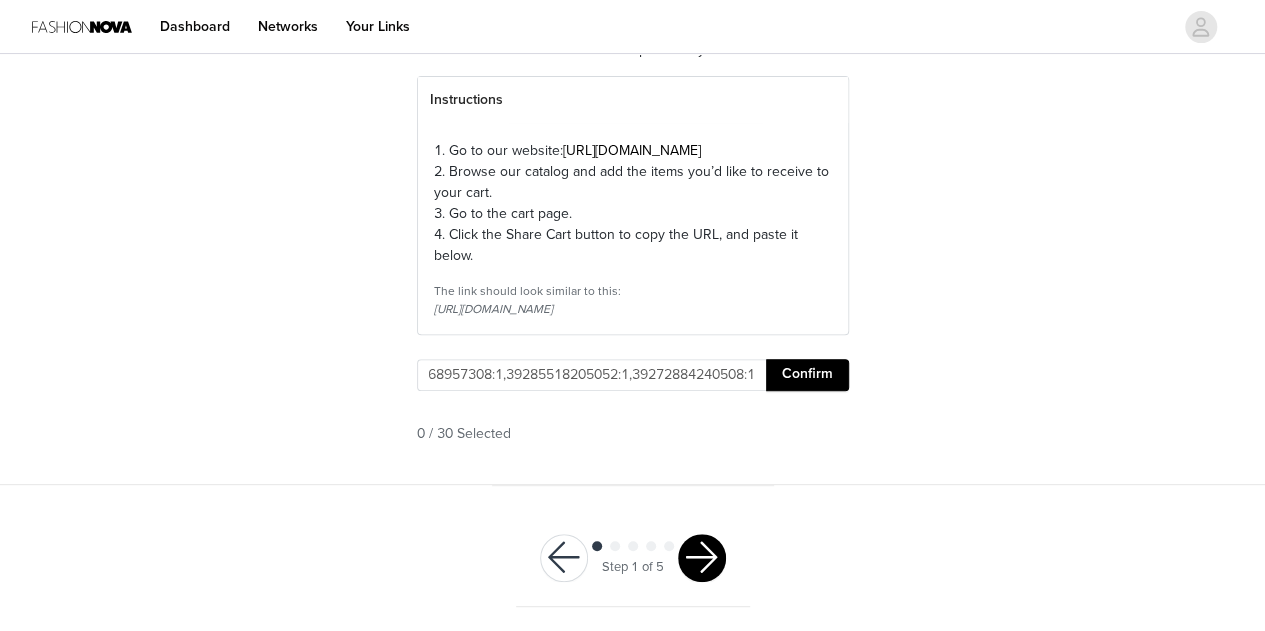 scroll, scrollTop: 0, scrollLeft: 723, axis: horizontal 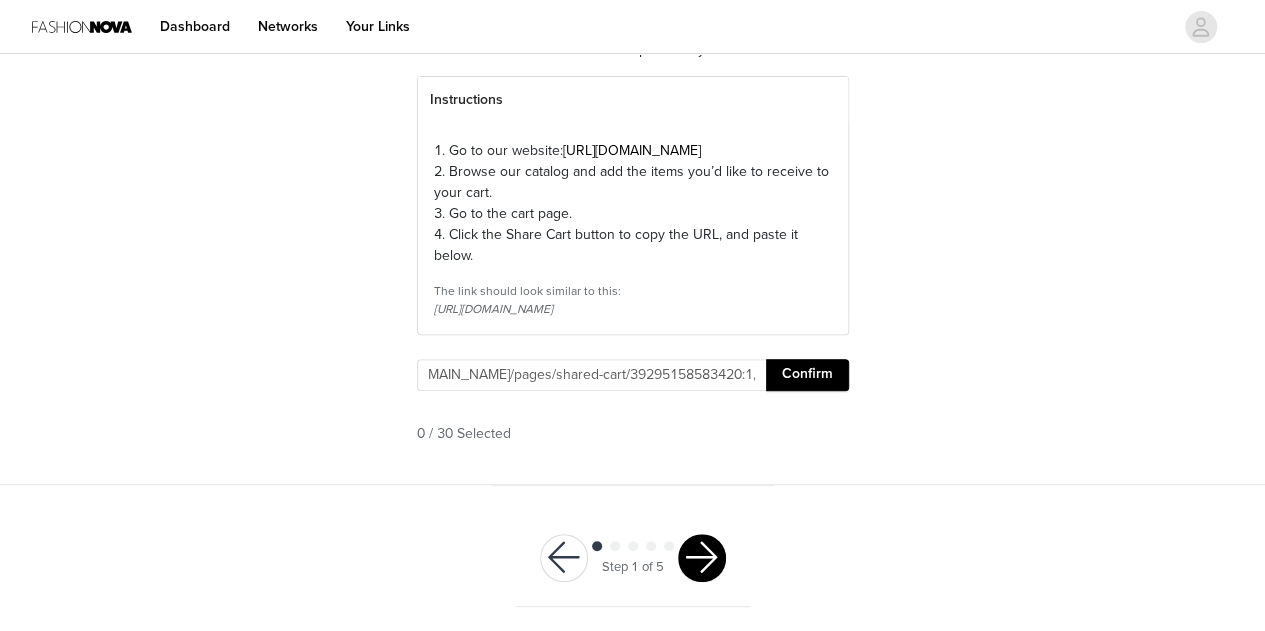click on "Confirm" at bounding box center [807, 375] 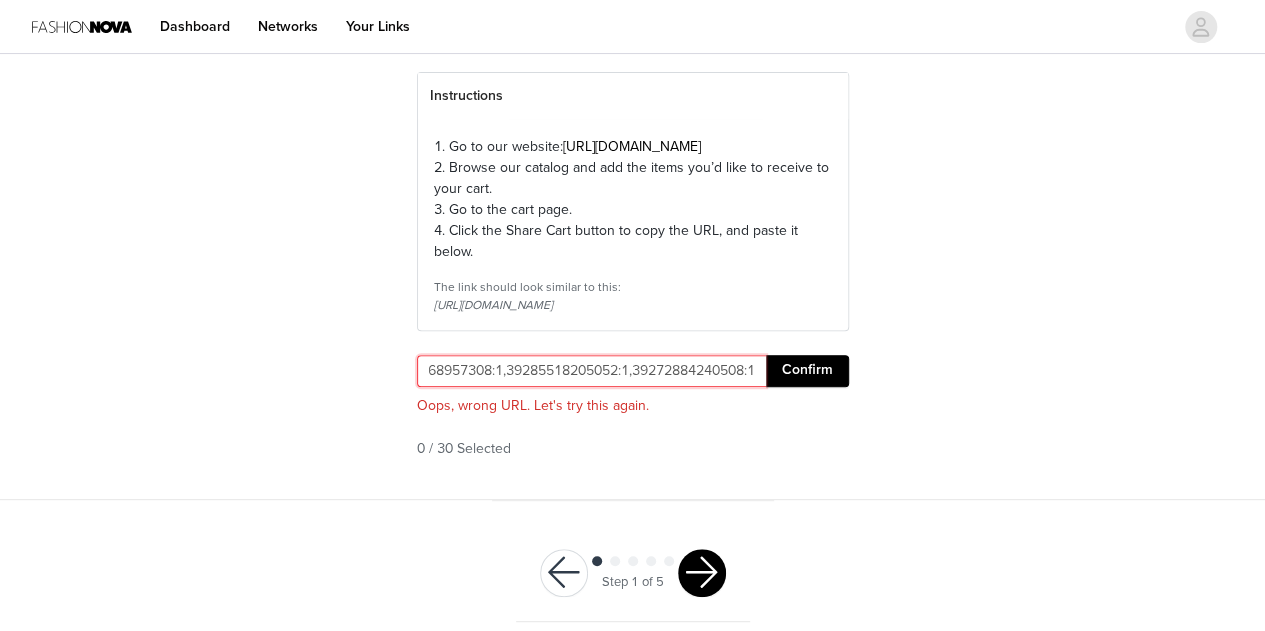 scroll, scrollTop: 0, scrollLeft: 0, axis: both 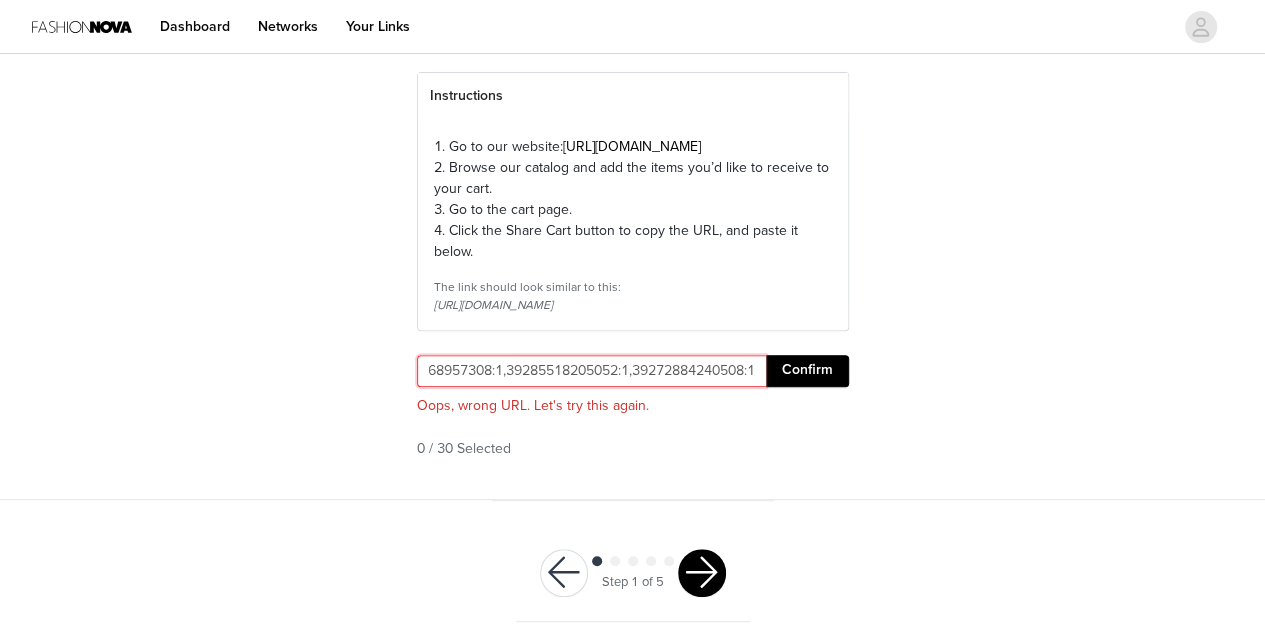 drag, startPoint x: 425, startPoint y: 411, endPoint x: 1038, endPoint y: 411, distance: 613 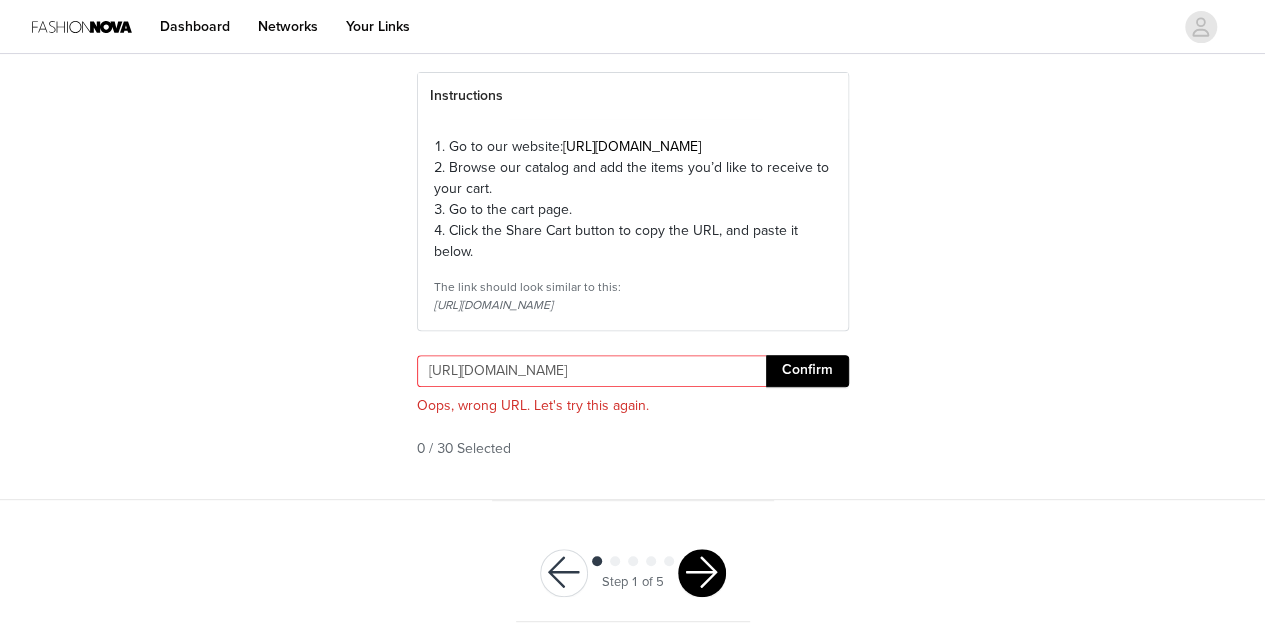 click on "Confirm" at bounding box center (807, 371) 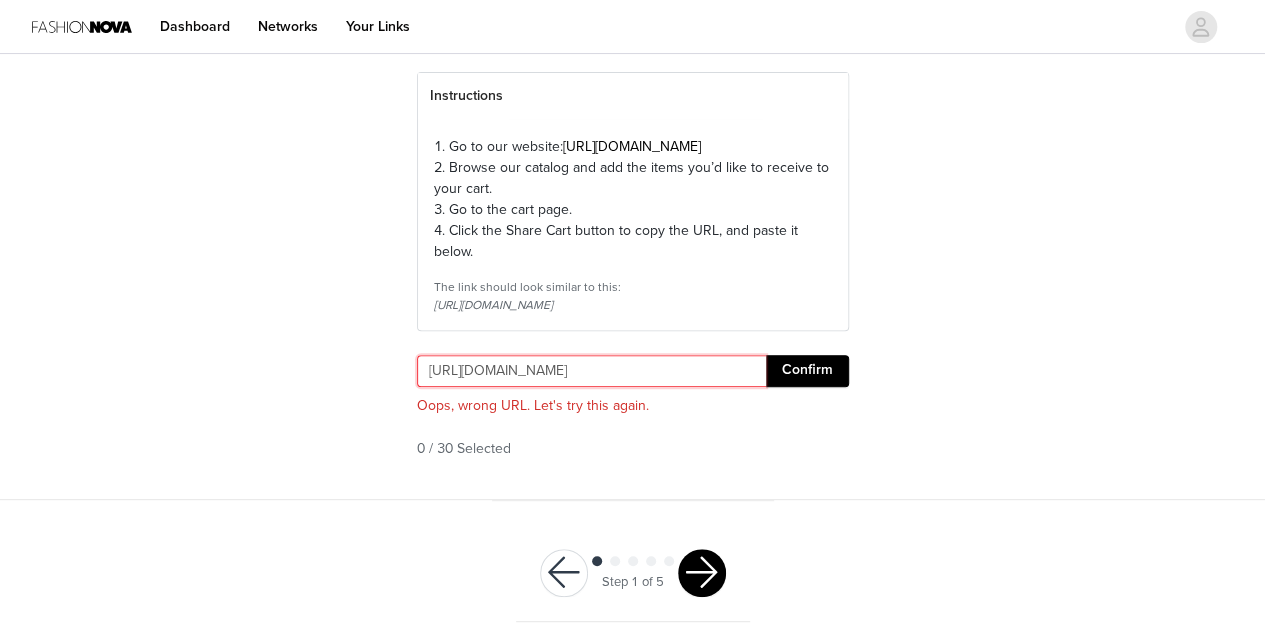 scroll, scrollTop: 0, scrollLeft: 366, axis: horizontal 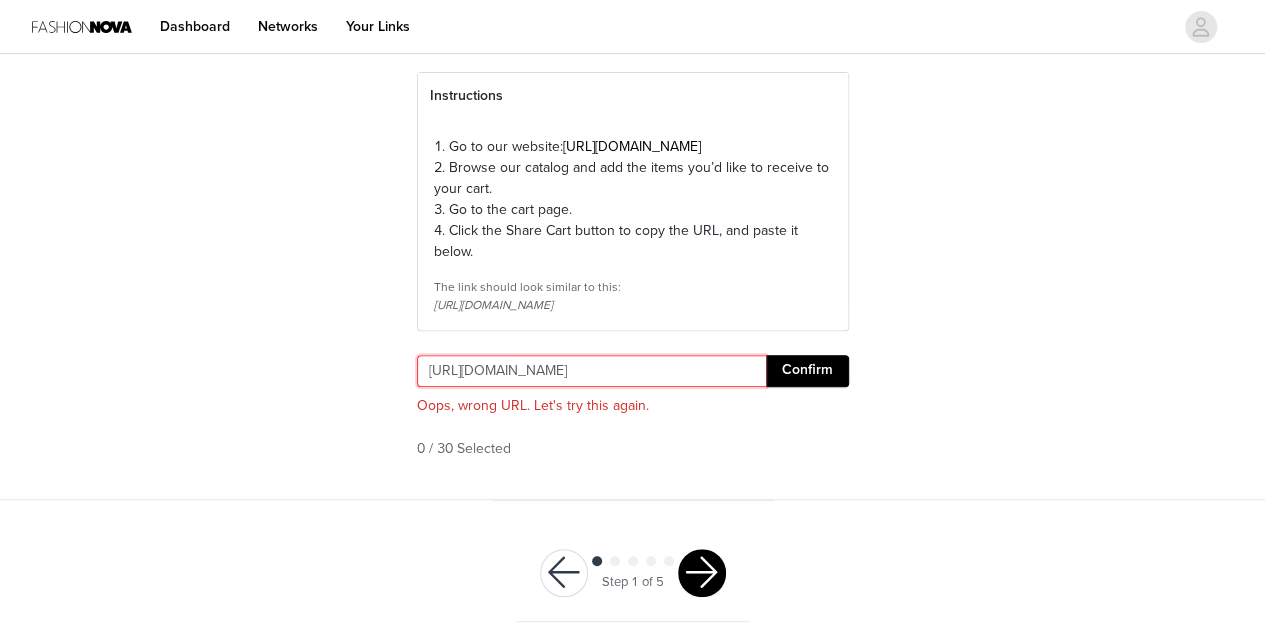 drag, startPoint x: 428, startPoint y: 409, endPoint x: 1216, endPoint y: 409, distance: 788 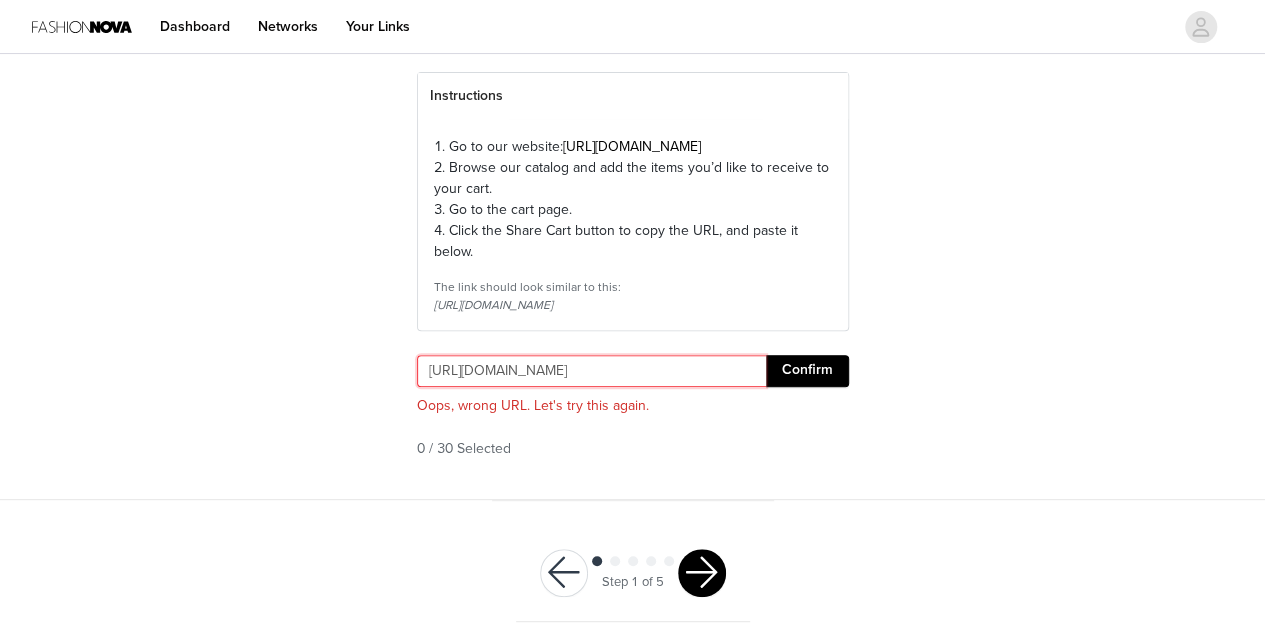 scroll, scrollTop: 0, scrollLeft: 0, axis: both 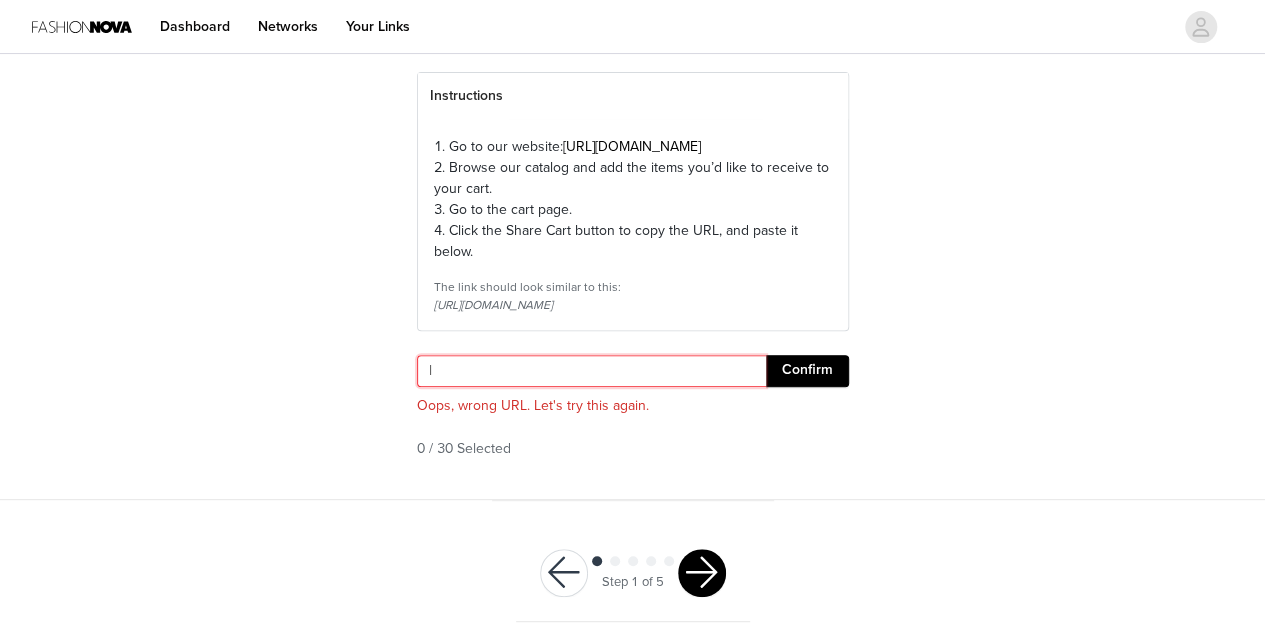 type on "l" 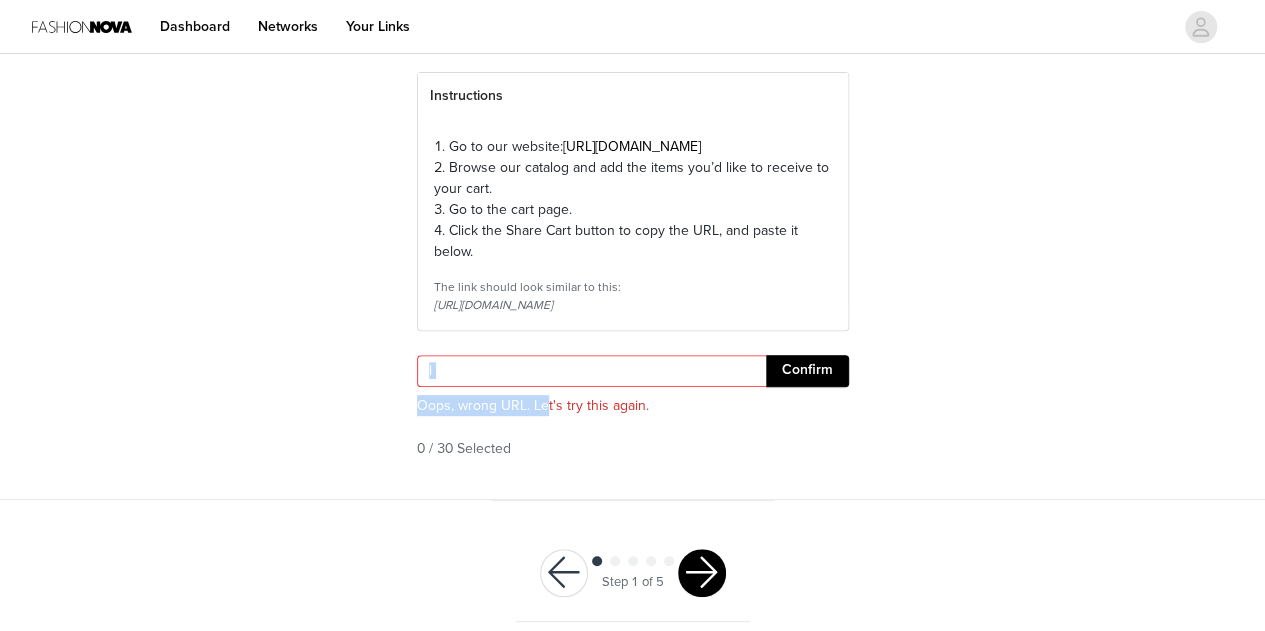 drag, startPoint x: 526, startPoint y: 420, endPoint x: 464, endPoint y: 407, distance: 63.348244 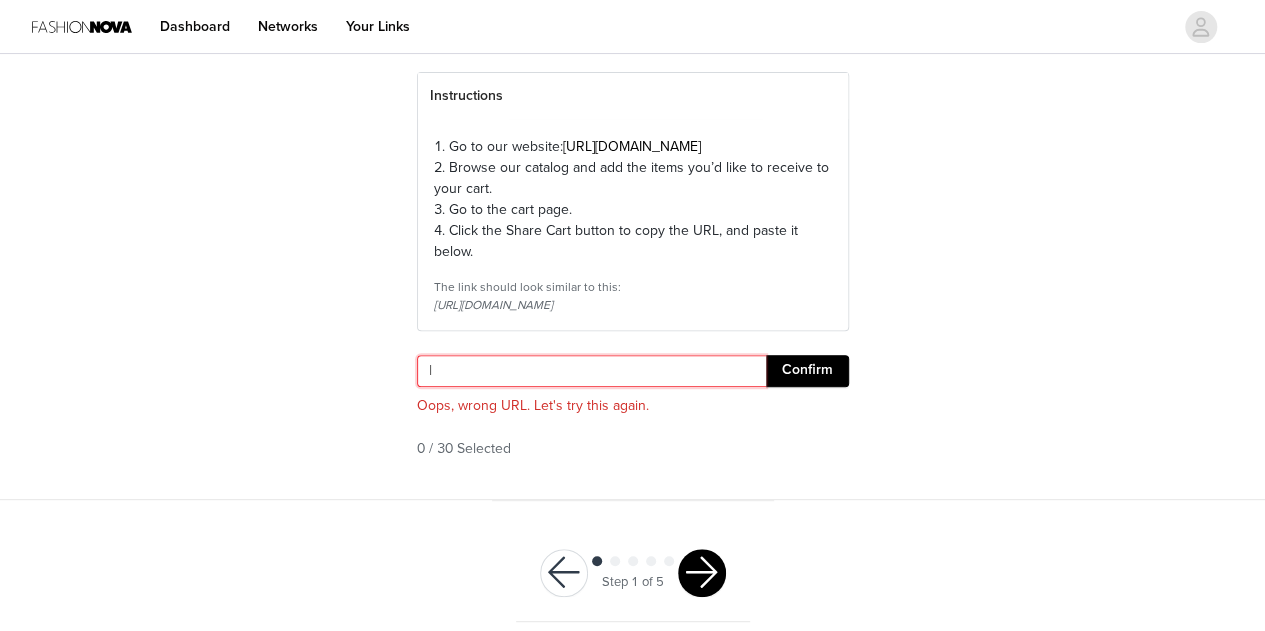 click on "STEP 1 OF 5
Select Products
Head to our website and select the products you'd like to receive.
Instructions
1. Go to our website:
[URL][DOMAIN_NAME]    2. Browse our catalog and add the items you’d like to receive to your cart.     3. Go to the cart page.     4. Click the Share Cart button to copy the URL, and paste it below.    The link should look similar to this:   [URL][DOMAIN_NAME]     l Confirm Oops, wrong URL. Let's try this again.
0 / 30 Selected" at bounding box center (632, 179) 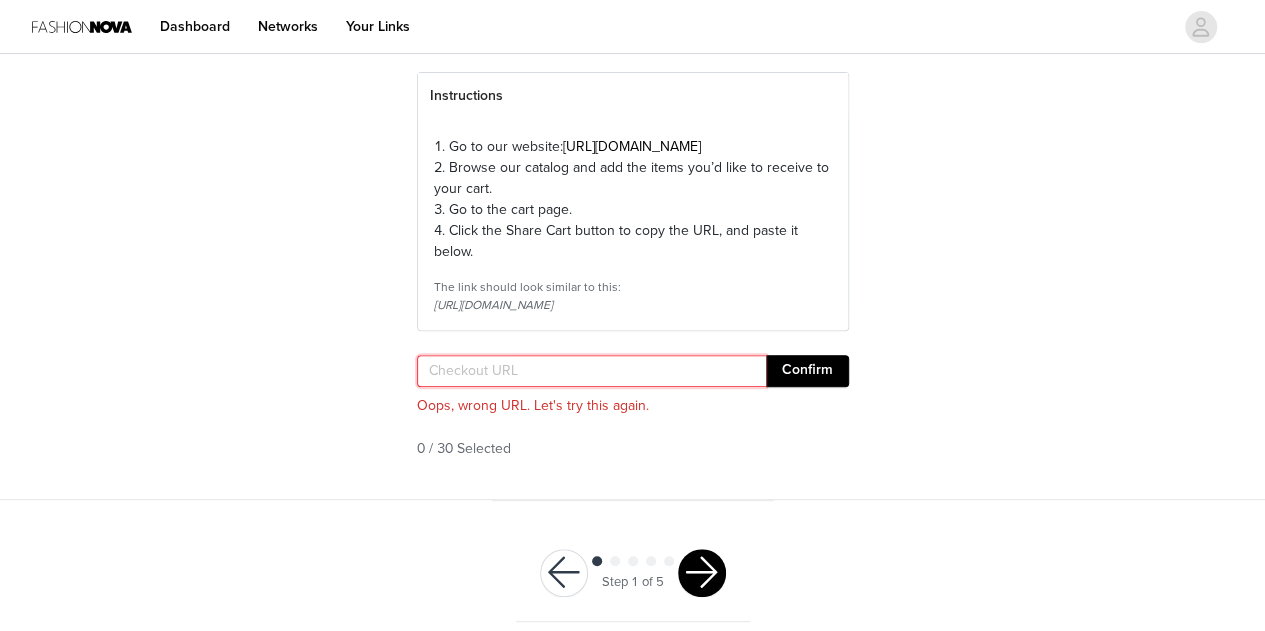 paste on "[URL][DOMAIN_NAME]" 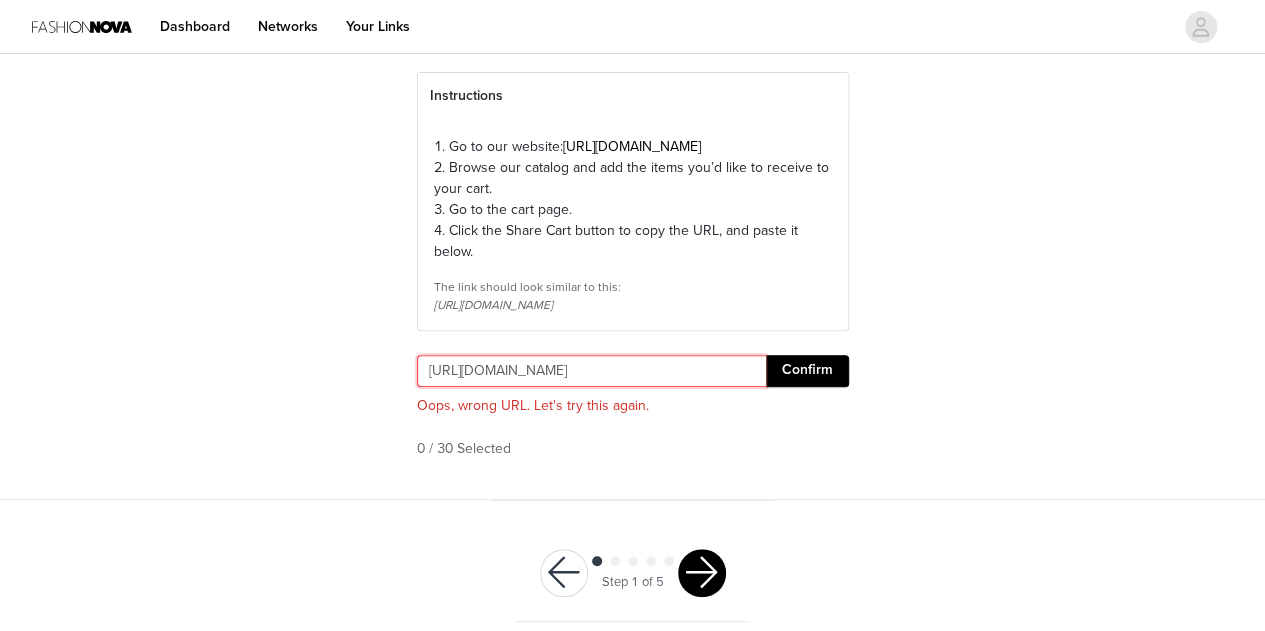 type on "[URL][DOMAIN_NAME]" 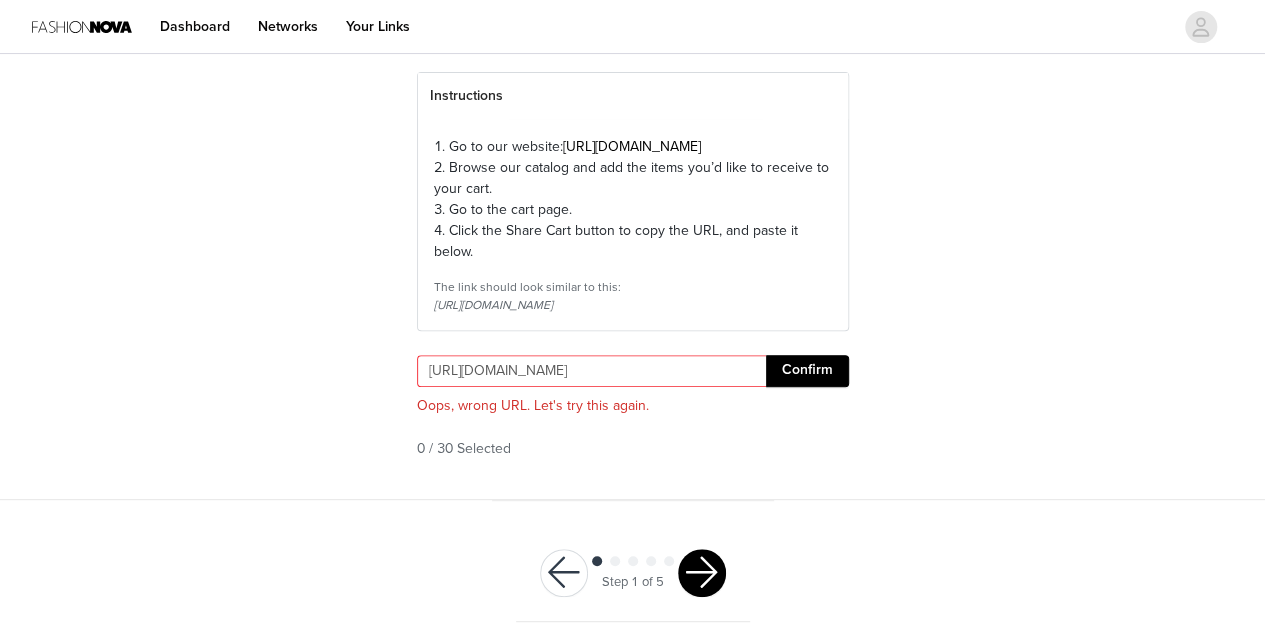 click on "Confirm" at bounding box center [807, 371] 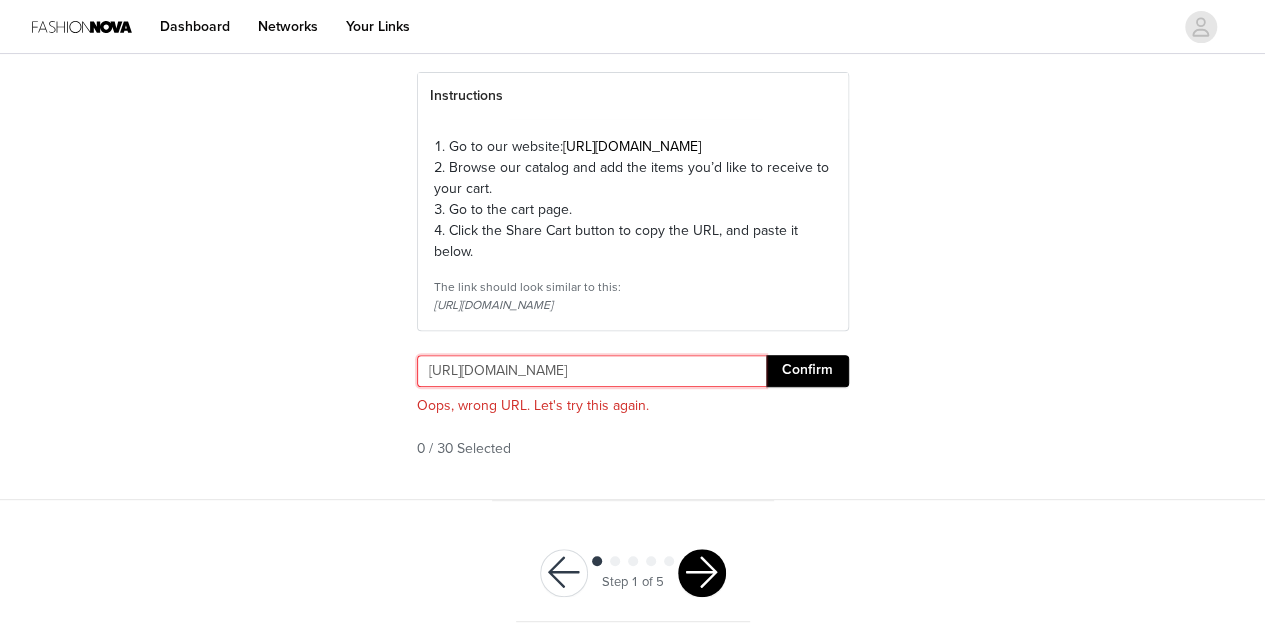 scroll, scrollTop: 0, scrollLeft: 2572, axis: horizontal 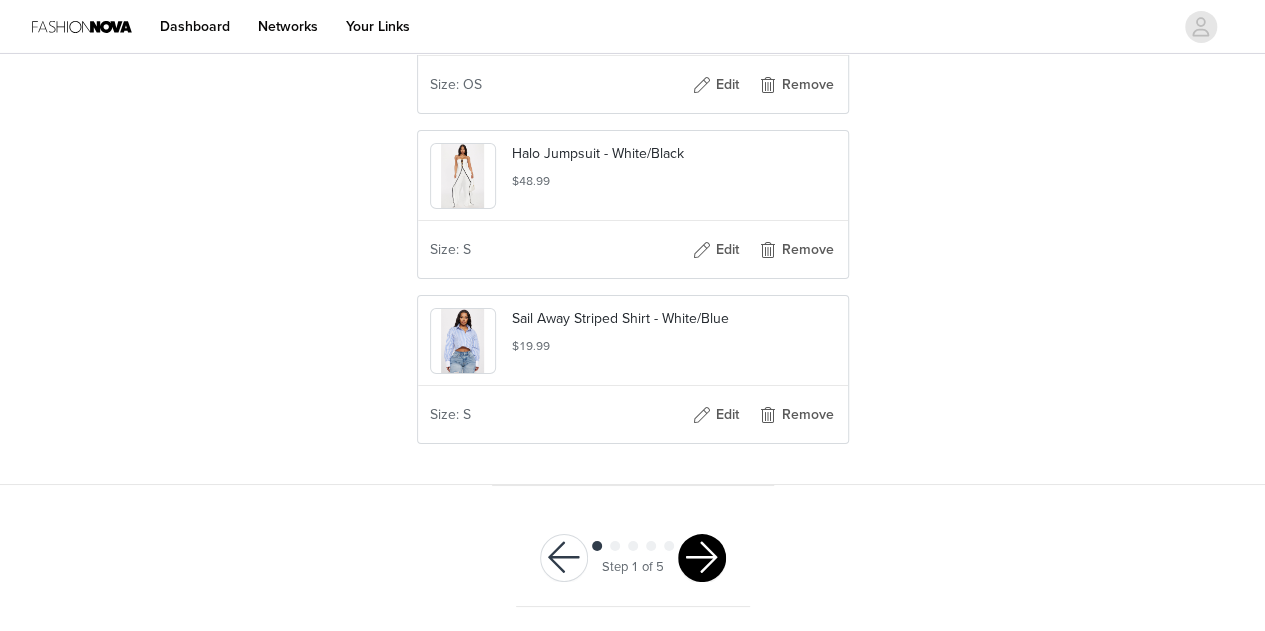 click at bounding box center [702, 558] 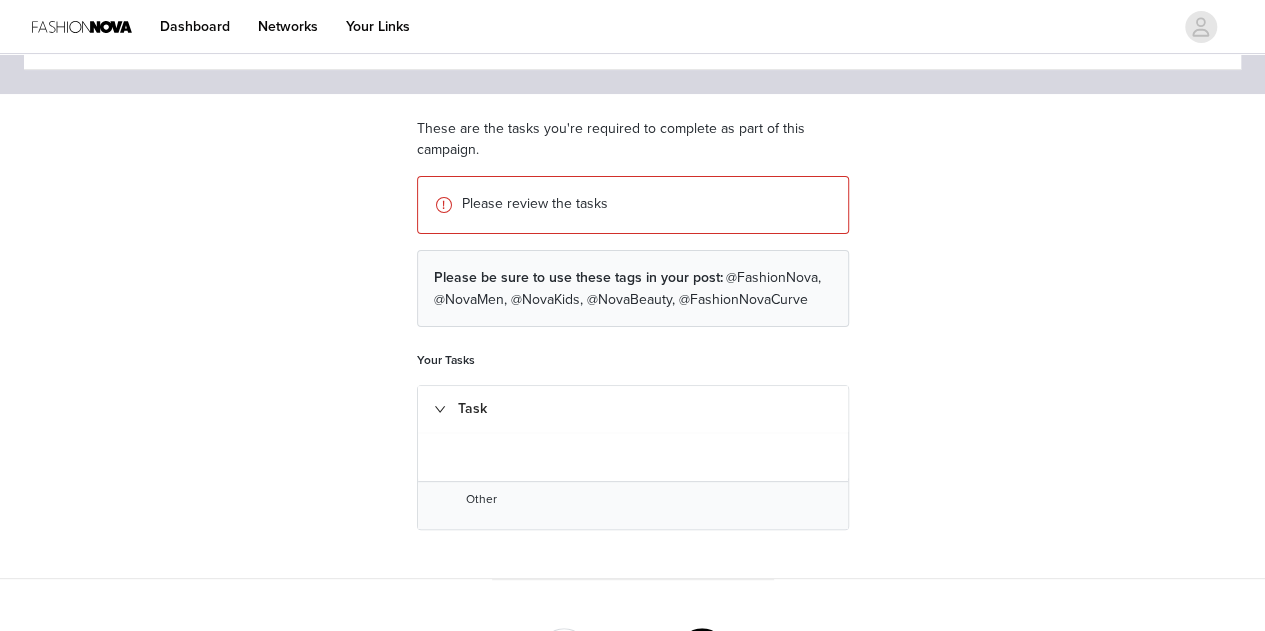 scroll, scrollTop: 204, scrollLeft: 0, axis: vertical 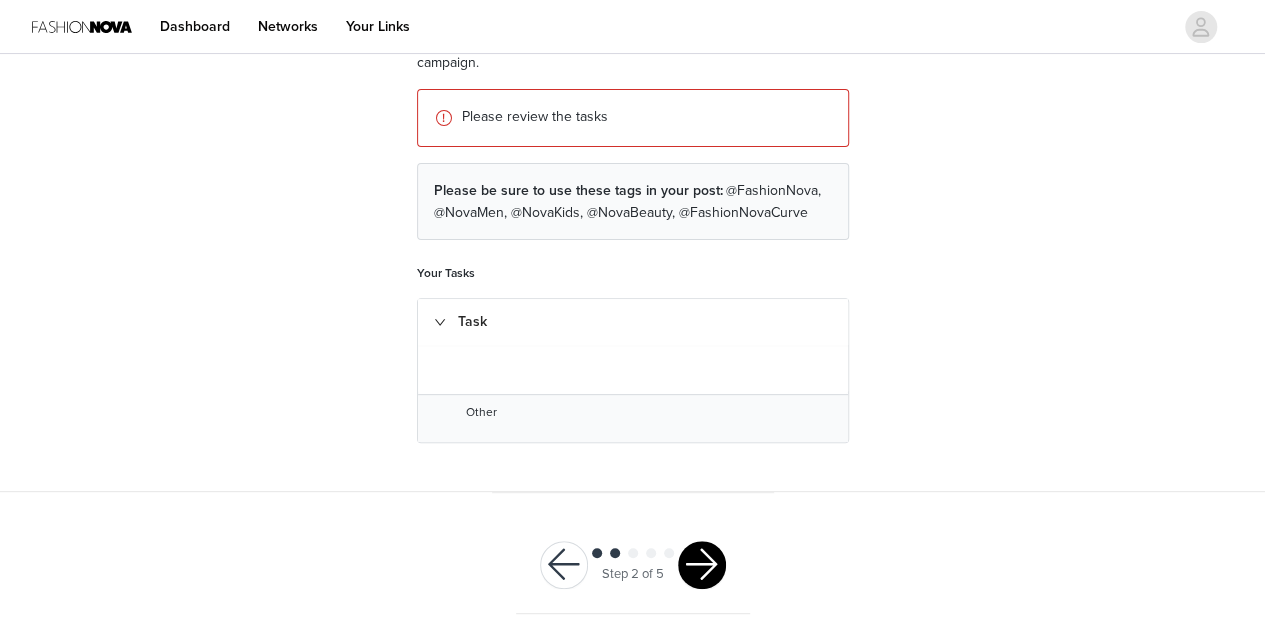click at bounding box center (702, 565) 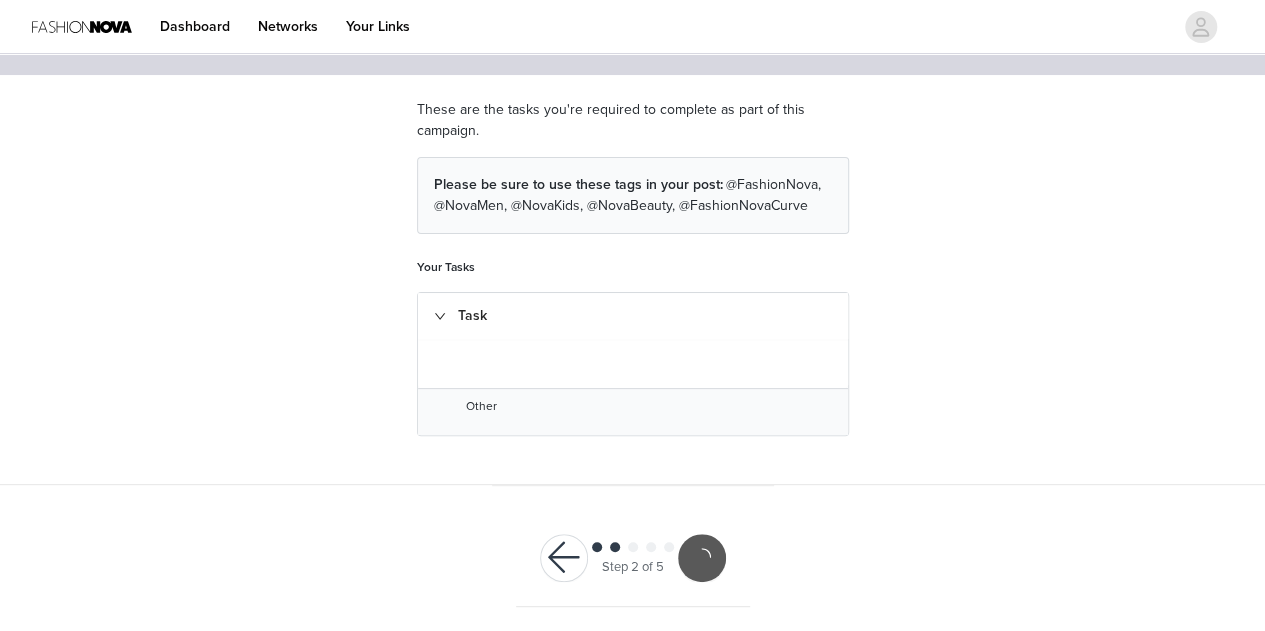 scroll, scrollTop: 130, scrollLeft: 0, axis: vertical 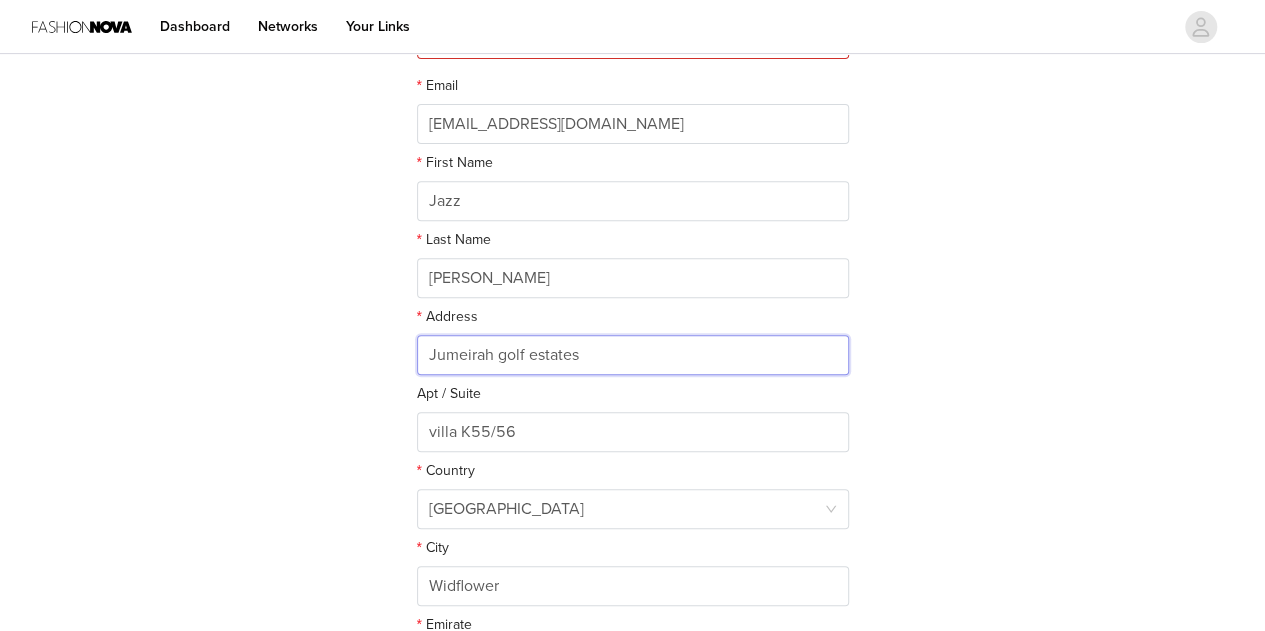 drag, startPoint x: 623, startPoint y: 342, endPoint x: 340, endPoint y: 348, distance: 283.0636 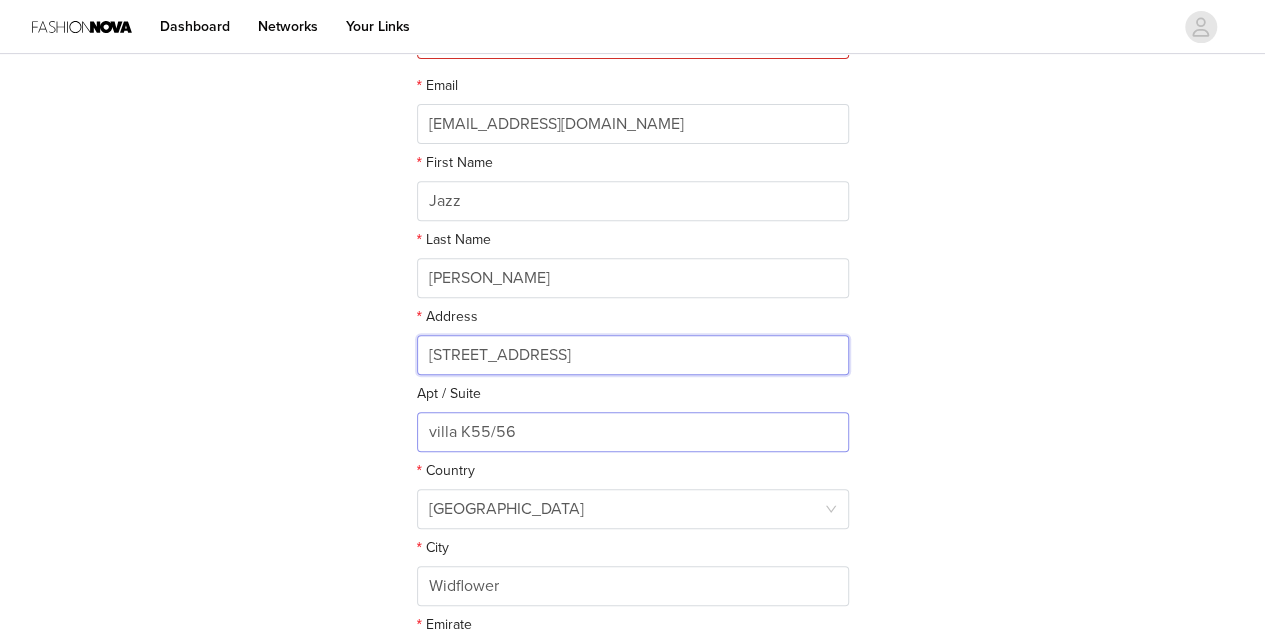 type on "[STREET_ADDRESS]" 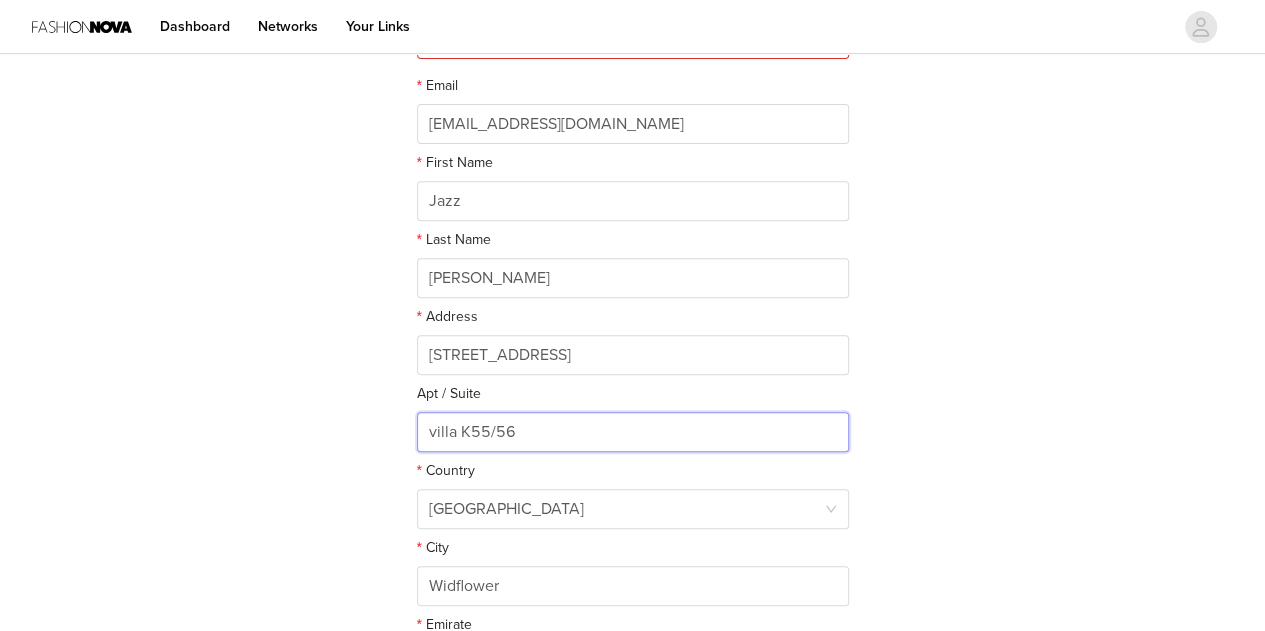 drag, startPoint x: 523, startPoint y: 427, endPoint x: 343, endPoint y: 406, distance: 181.22086 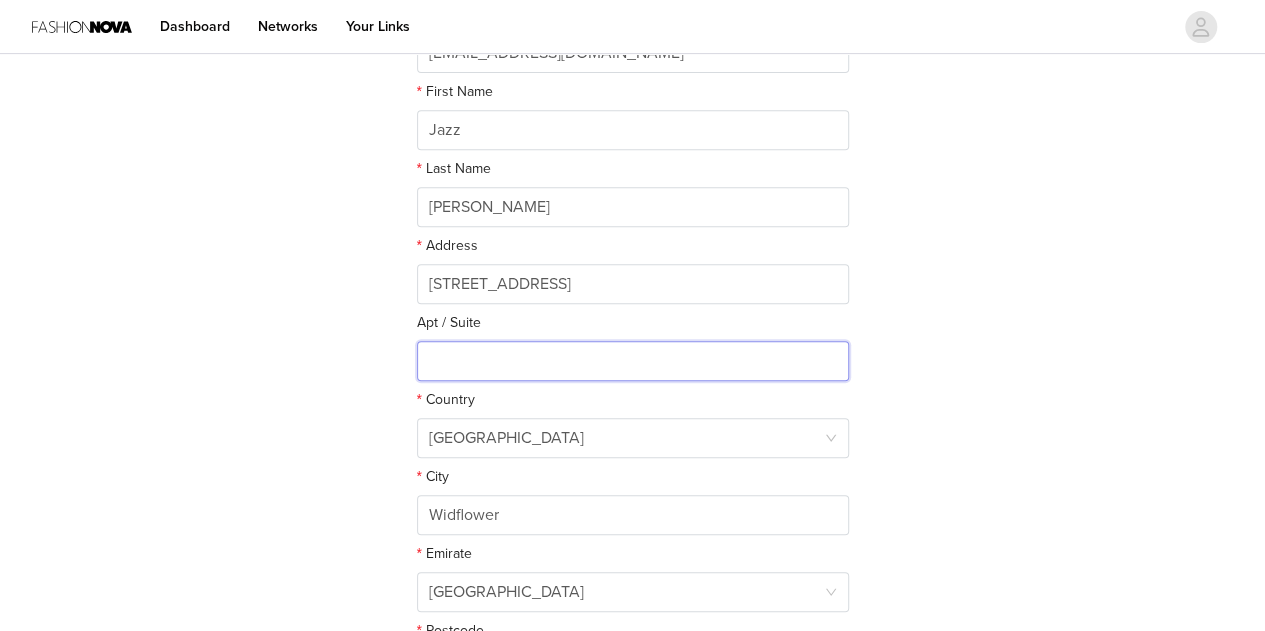 scroll, scrollTop: 500, scrollLeft: 0, axis: vertical 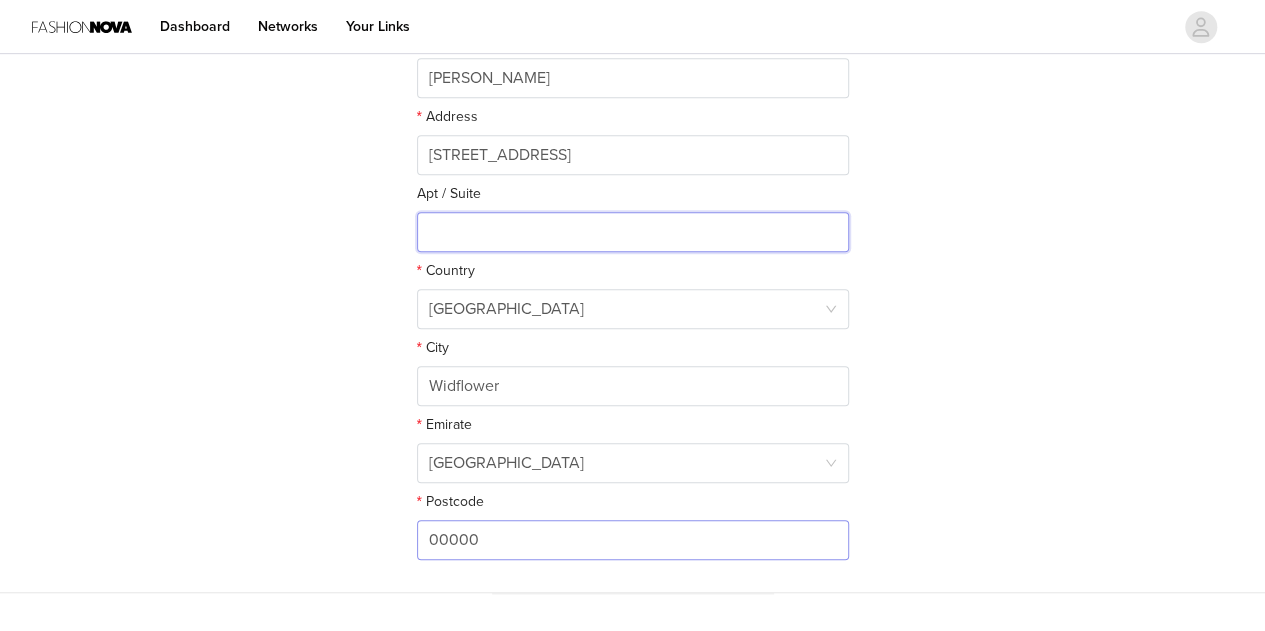 type 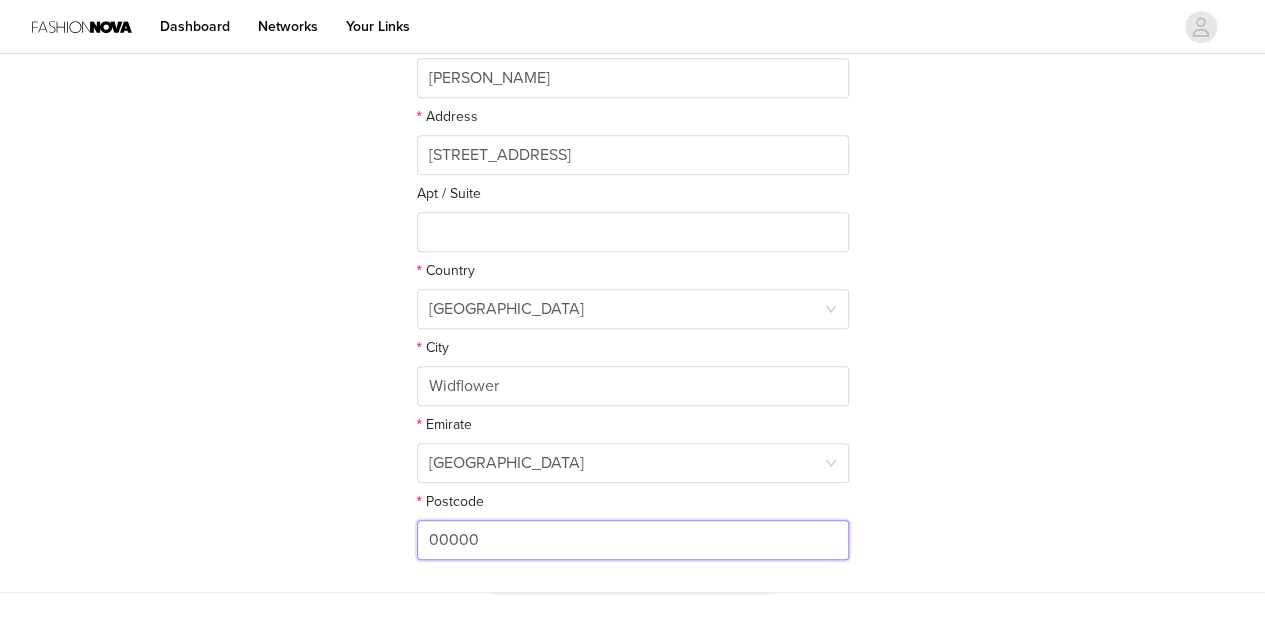 click on "00000" at bounding box center (633, 540) 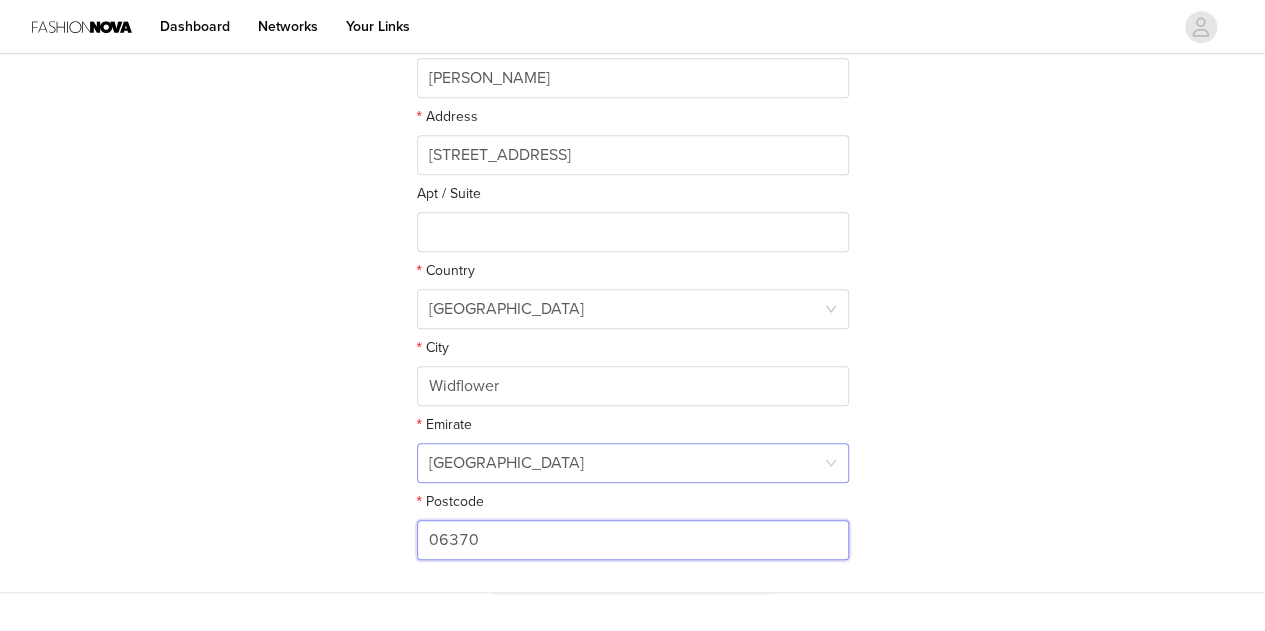 type on "06370" 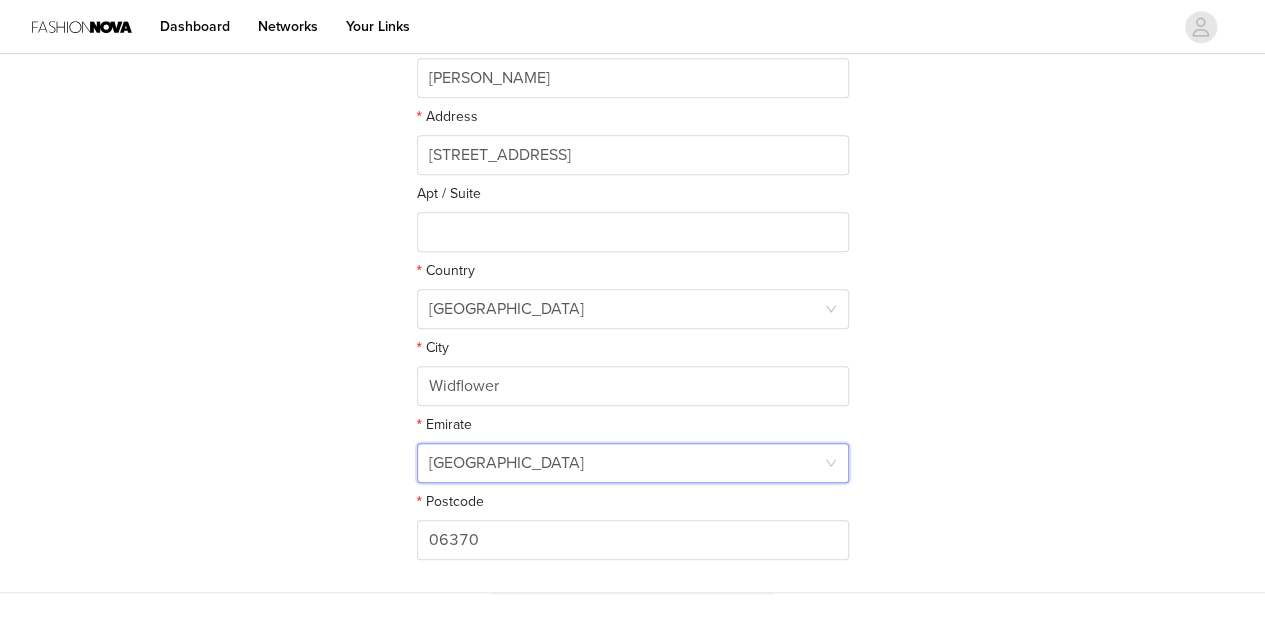 drag, startPoint x: 479, startPoint y: 449, endPoint x: 363, endPoint y: 431, distance: 117.388245 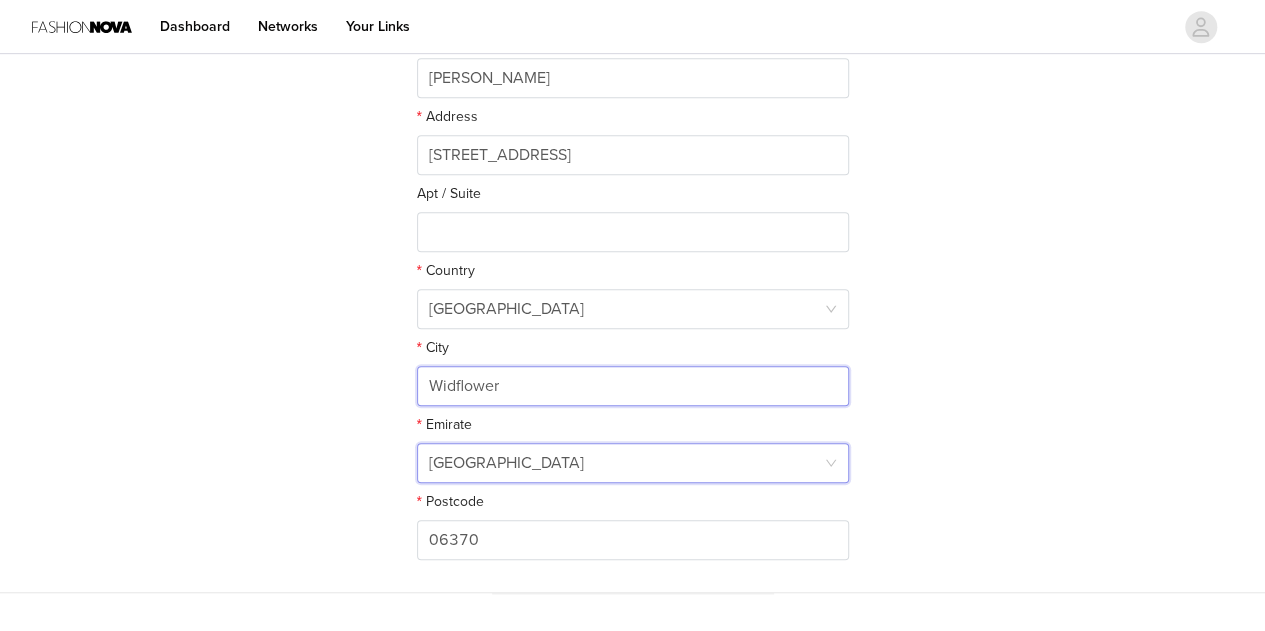 drag, startPoint x: 538, startPoint y: 383, endPoint x: 299, endPoint y: 383, distance: 239 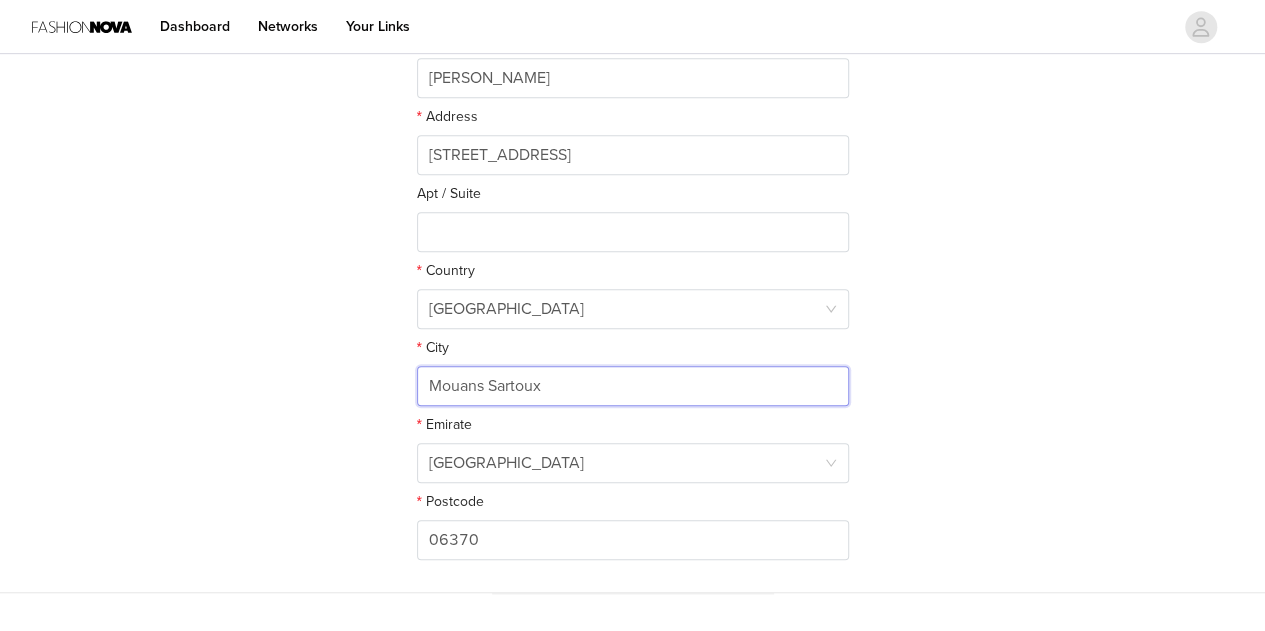 type on "Mouans Sartoux" 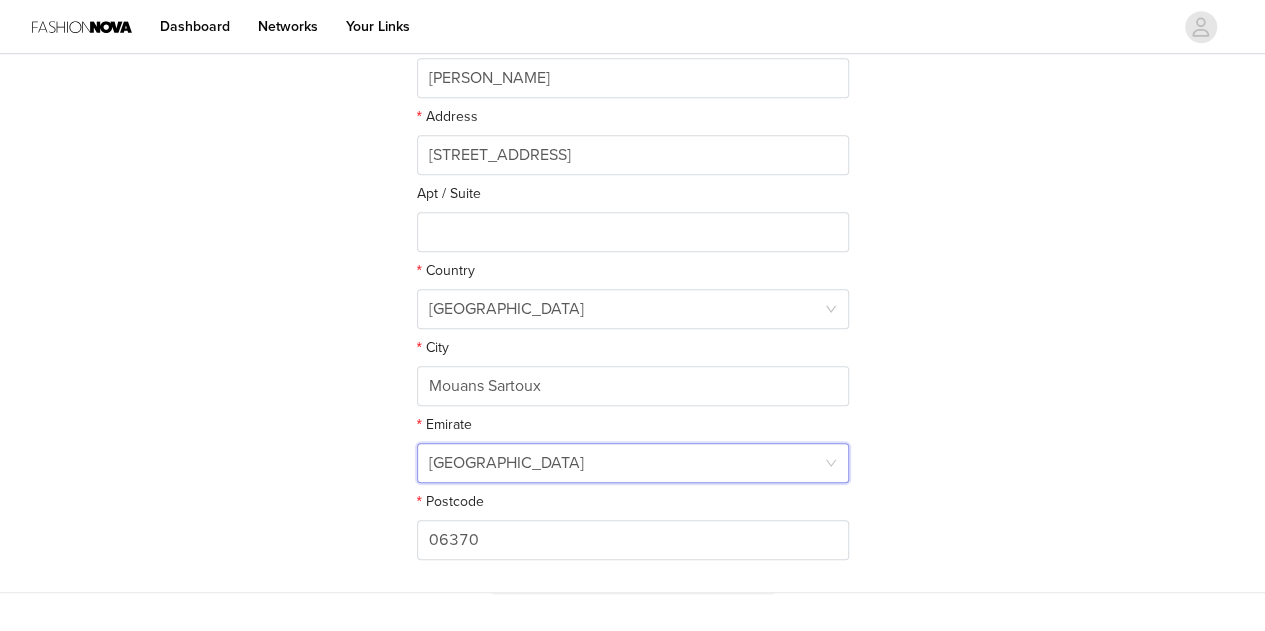 drag, startPoint x: 370, startPoint y: 441, endPoint x: 304, endPoint y: 440, distance: 66.007576 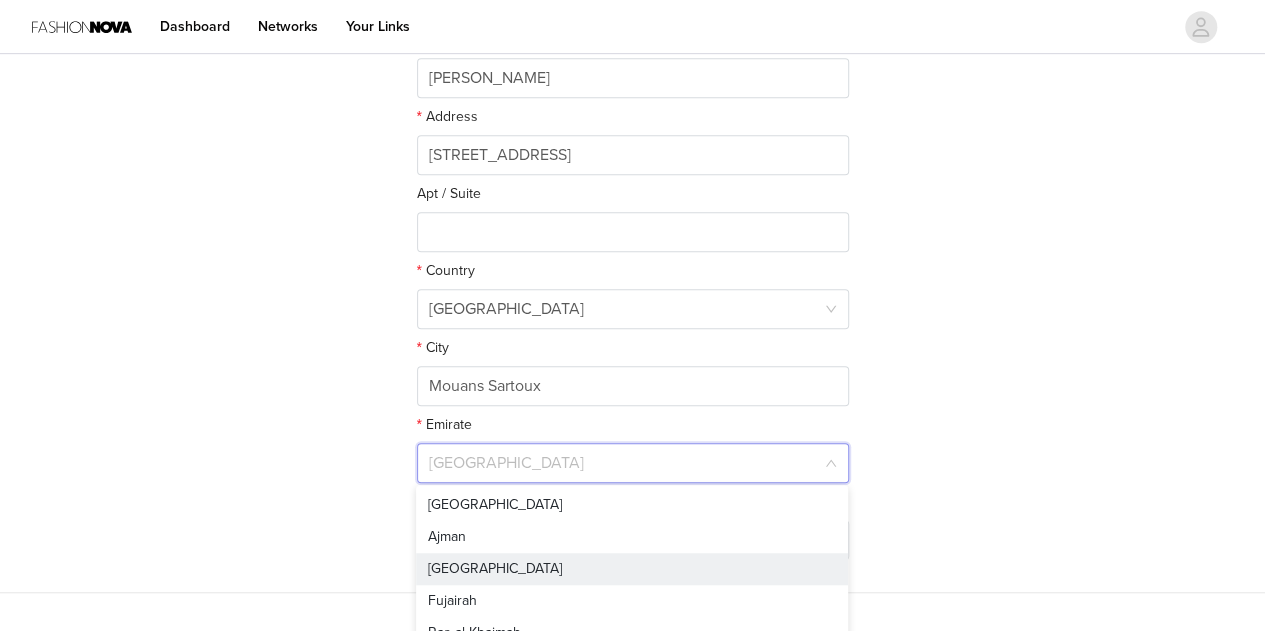 click at bounding box center [626, 463] 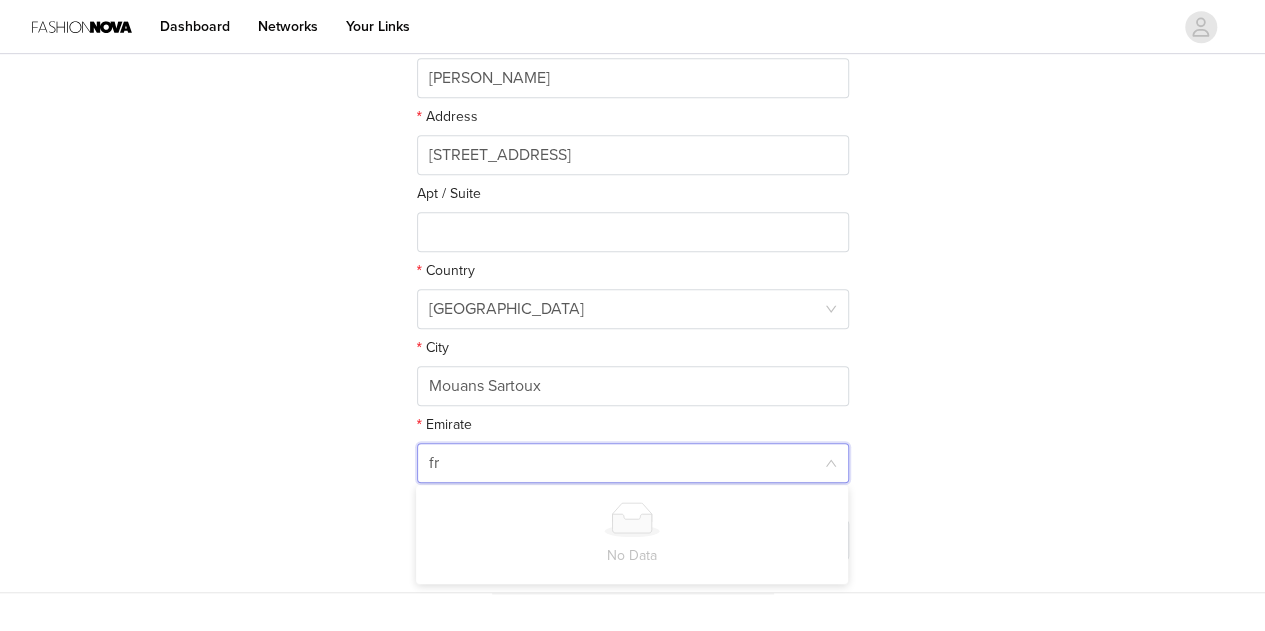 type on "f" 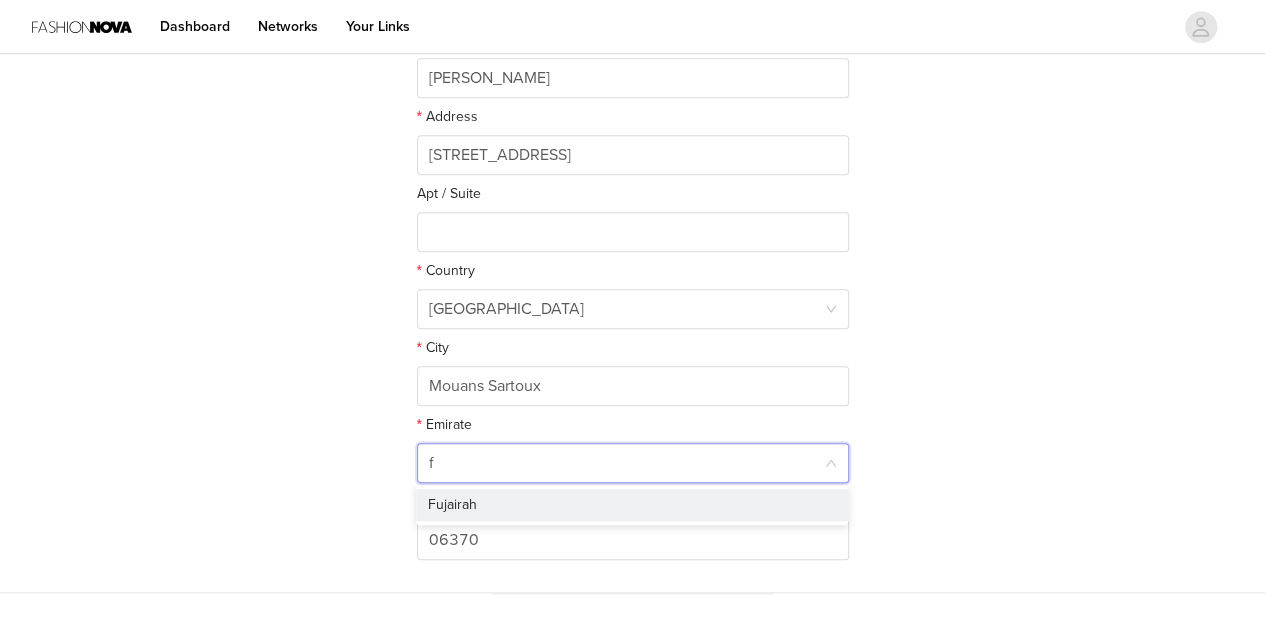 type 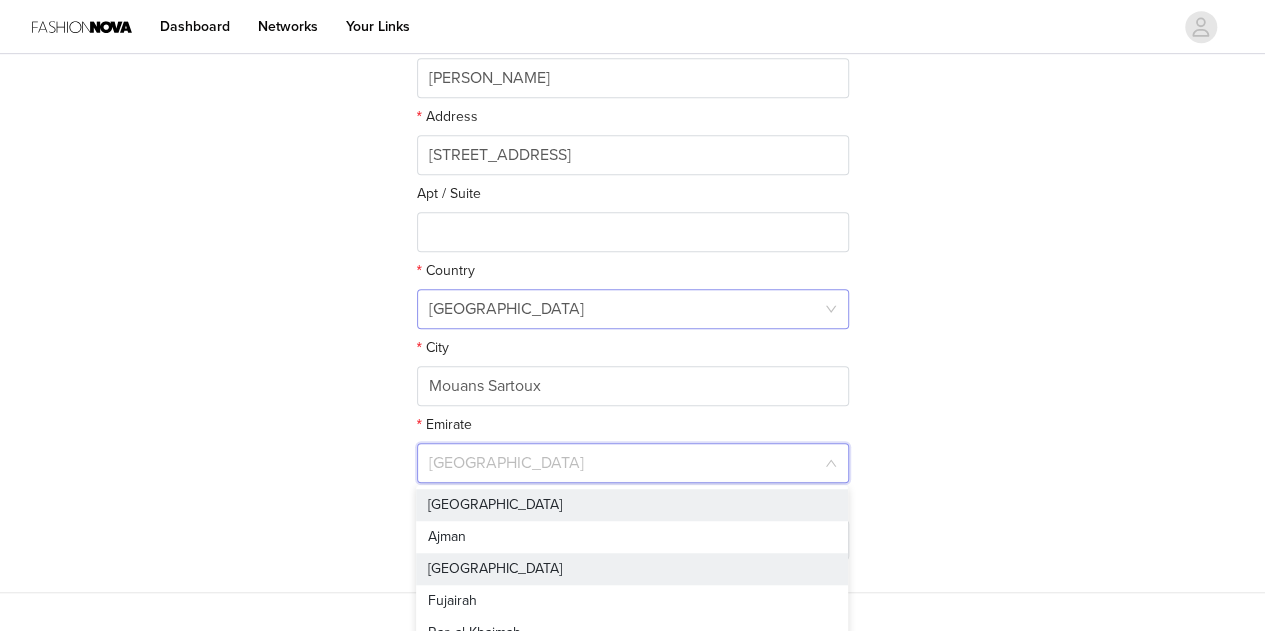 click on "[GEOGRAPHIC_DATA]" at bounding box center (506, 309) 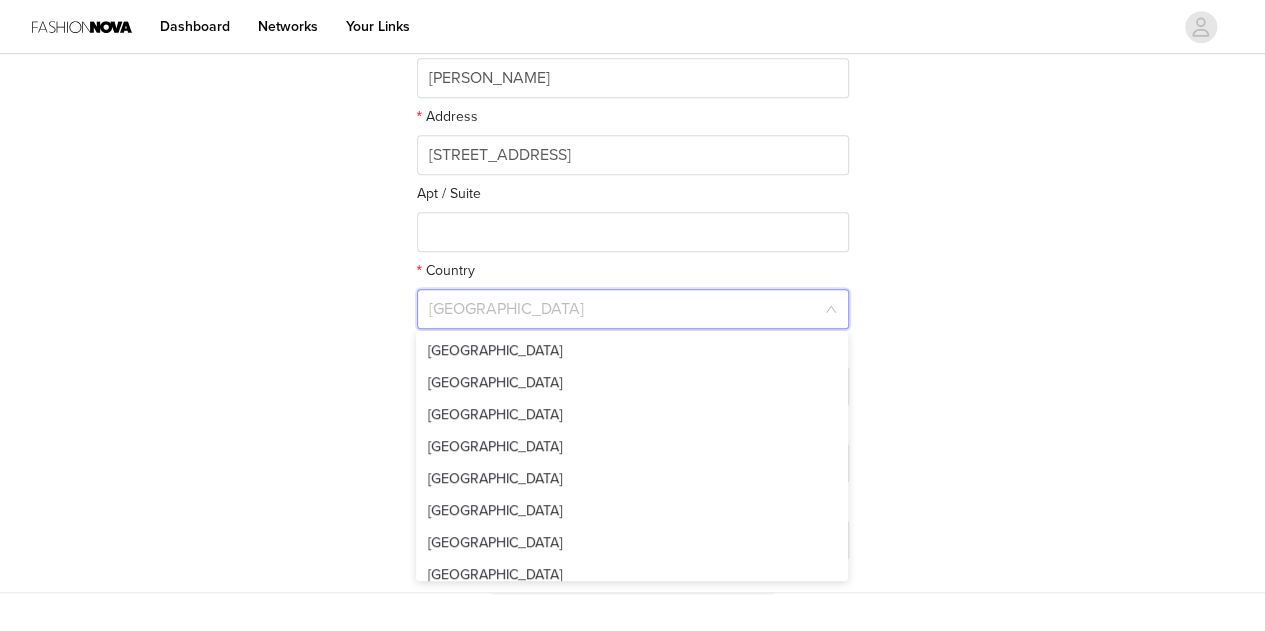 scroll, scrollTop: 7018, scrollLeft: 0, axis: vertical 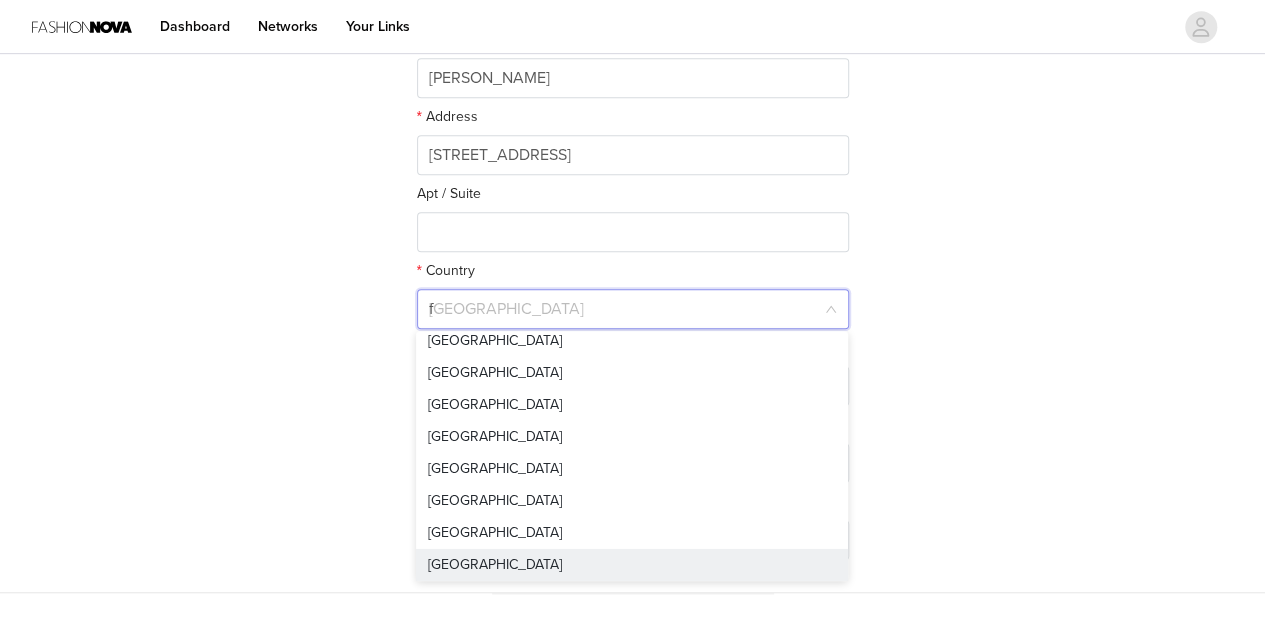 type on "fr" 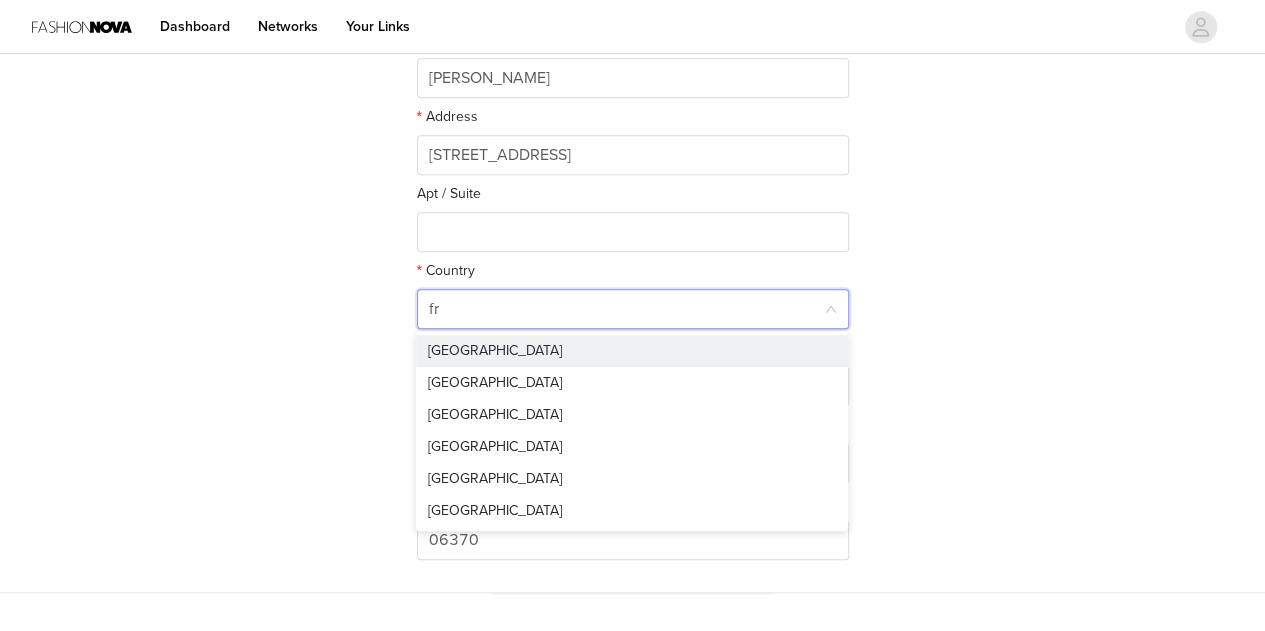 scroll, scrollTop: 0, scrollLeft: 0, axis: both 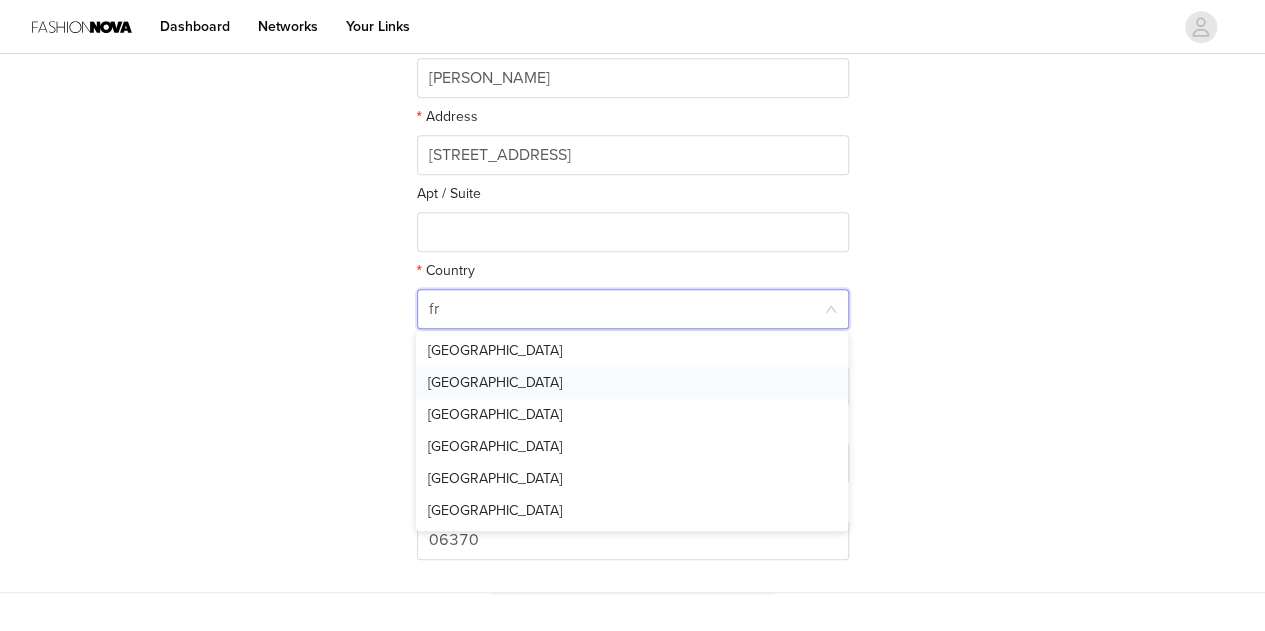 click on "[GEOGRAPHIC_DATA]" at bounding box center [632, 383] 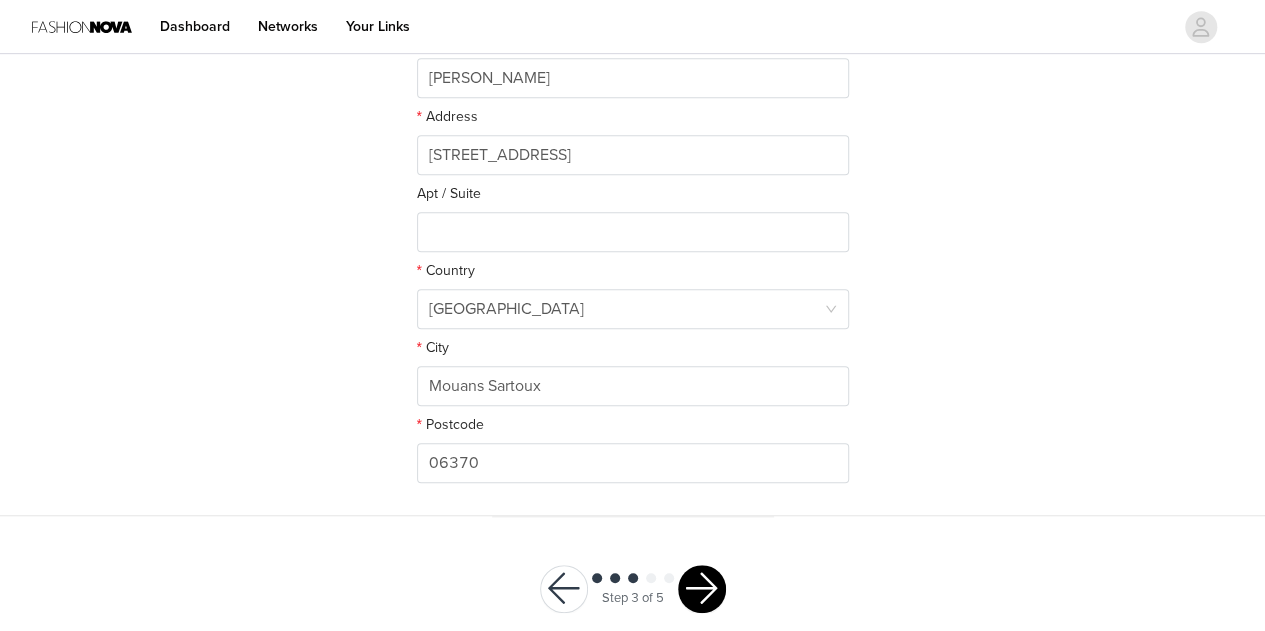 click at bounding box center [702, 589] 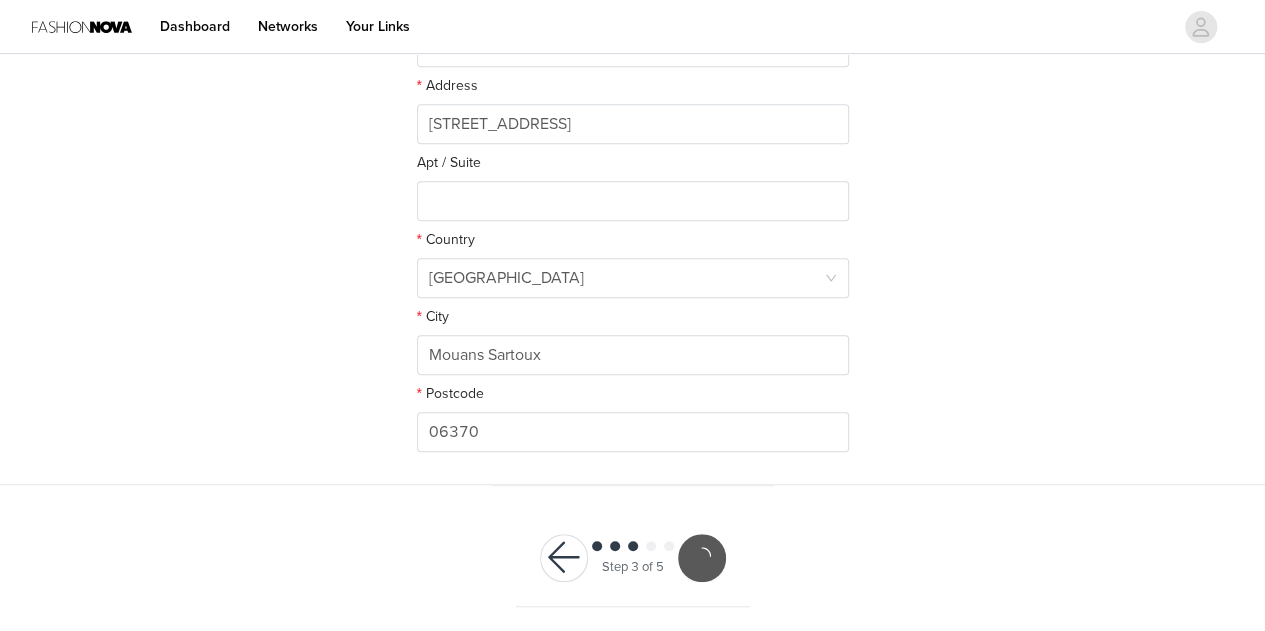 scroll, scrollTop: 426, scrollLeft: 0, axis: vertical 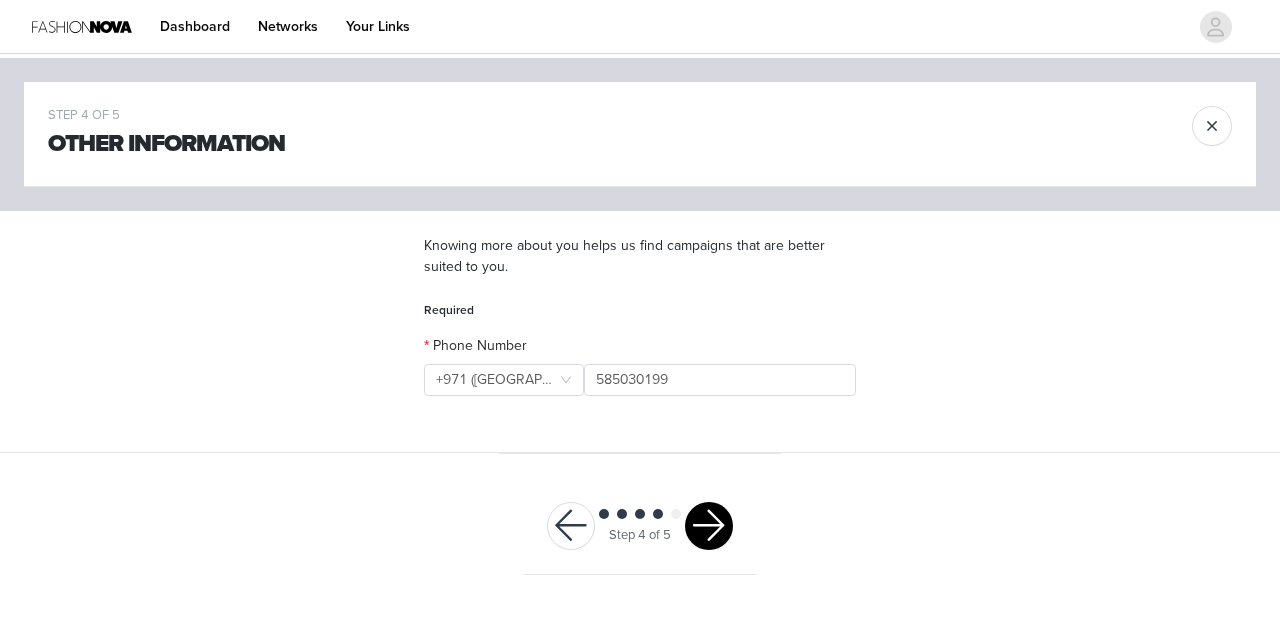 click at bounding box center [709, 526] 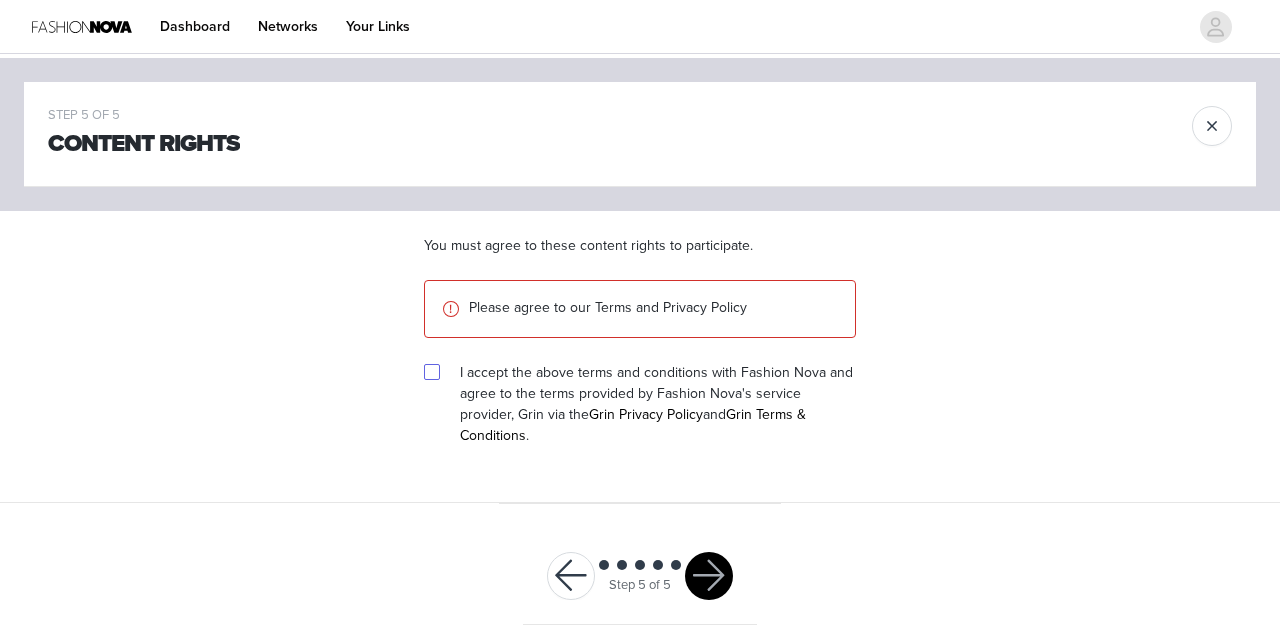click at bounding box center (431, 371) 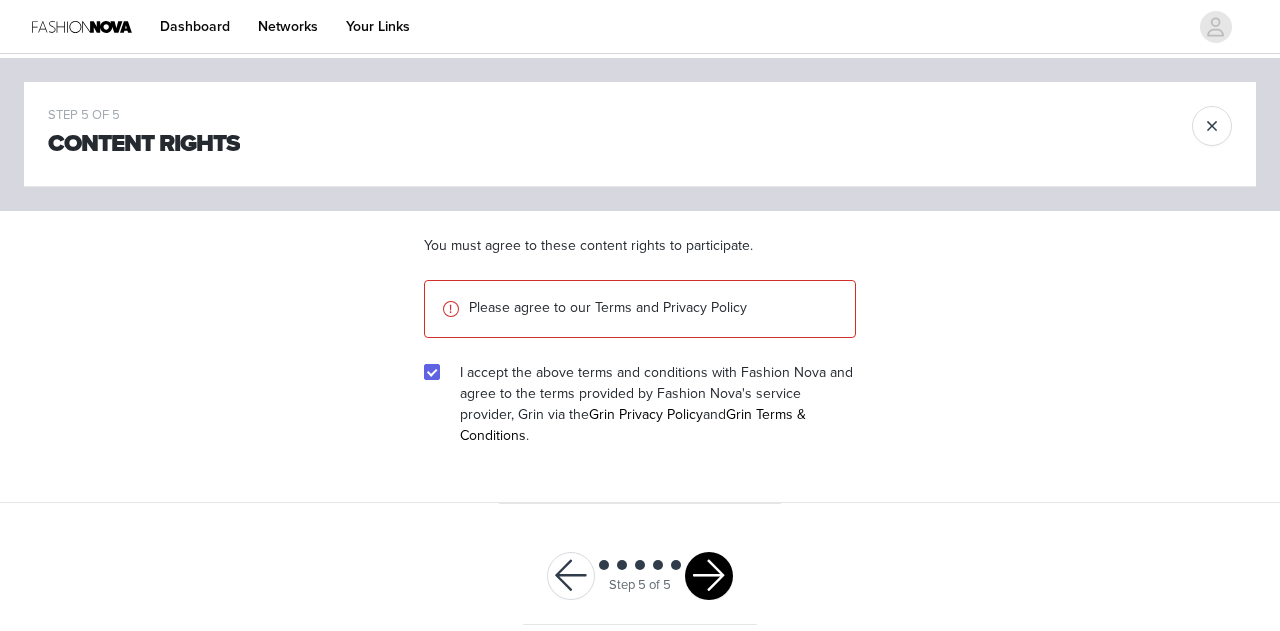 click at bounding box center [709, 576] 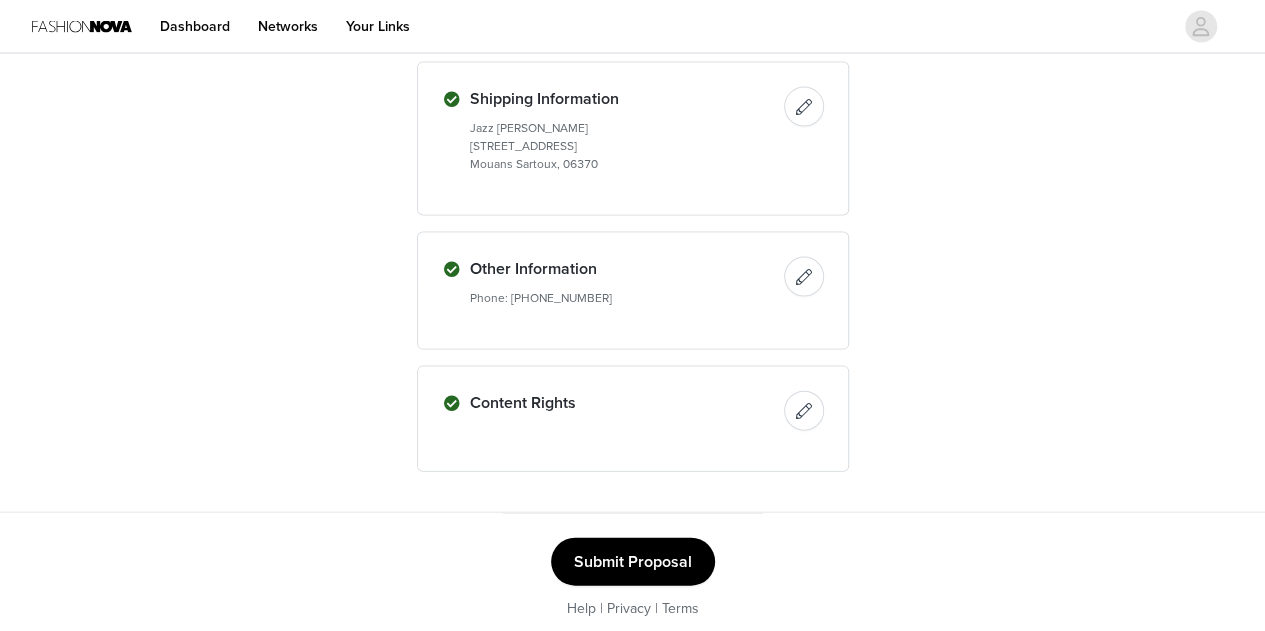 scroll, scrollTop: 2006, scrollLeft: 0, axis: vertical 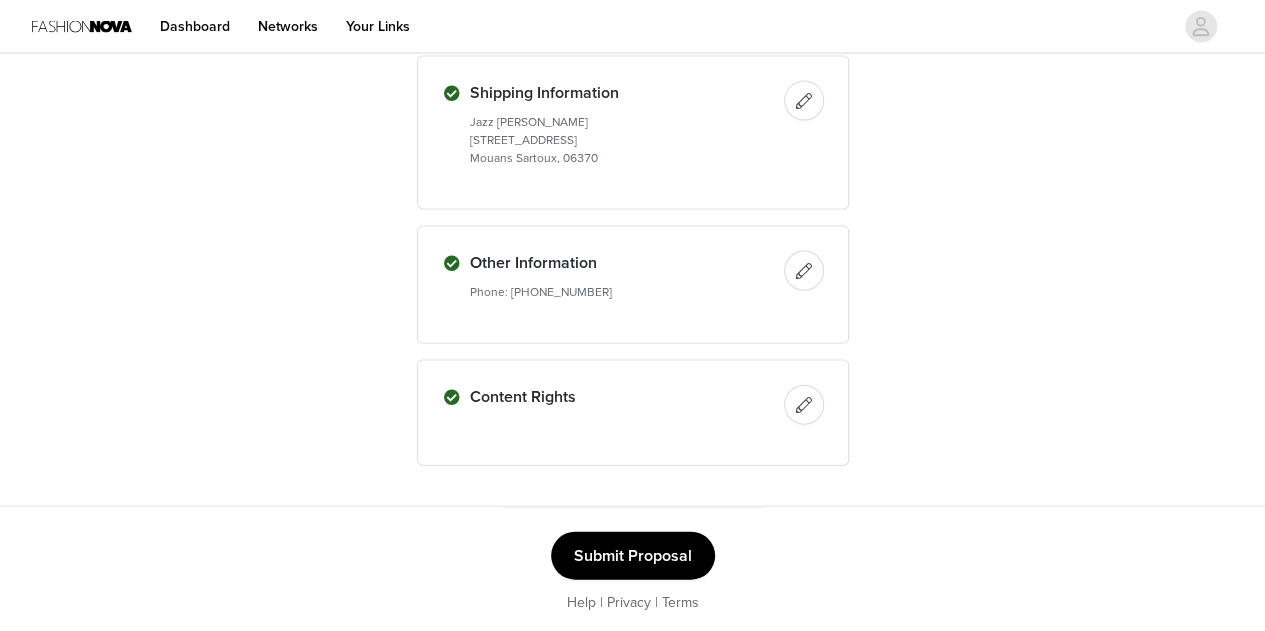 click on "Submit Proposal" at bounding box center (633, 556) 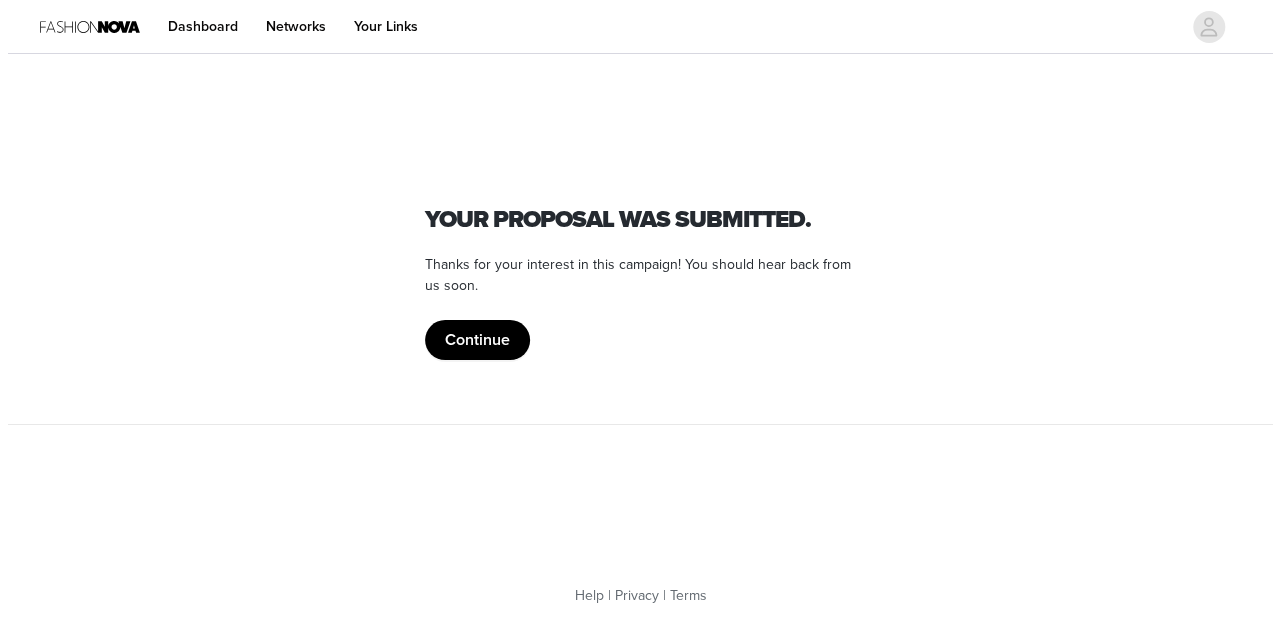 scroll, scrollTop: 0, scrollLeft: 0, axis: both 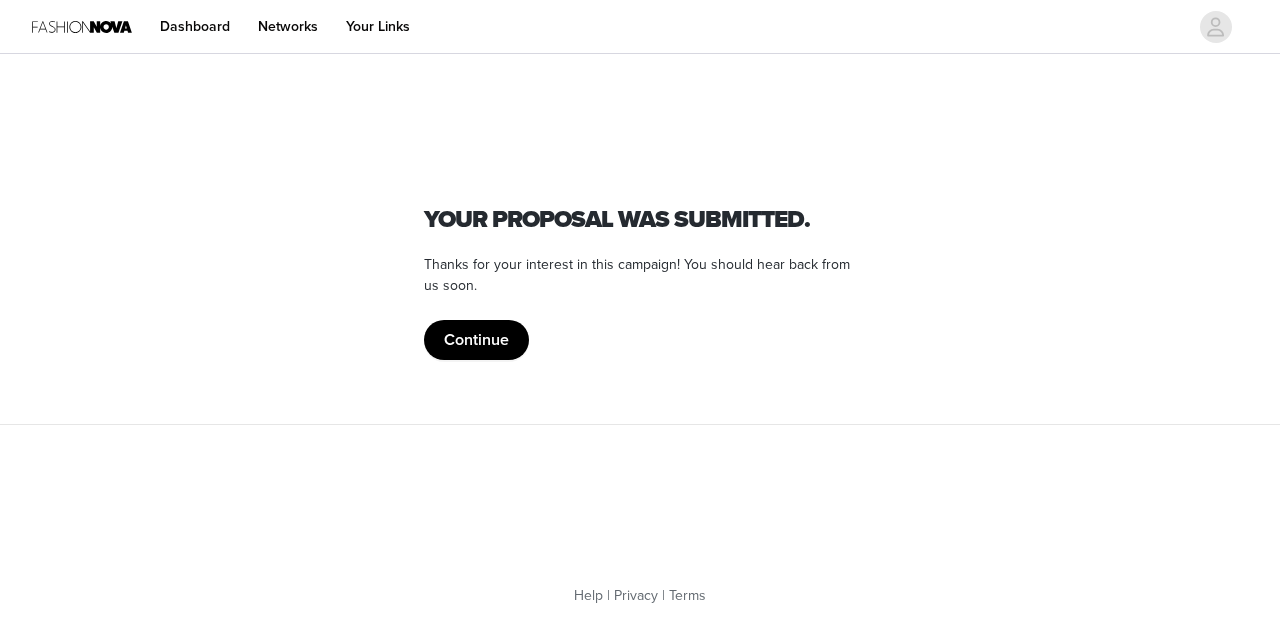 click on "Continue" at bounding box center (476, 340) 